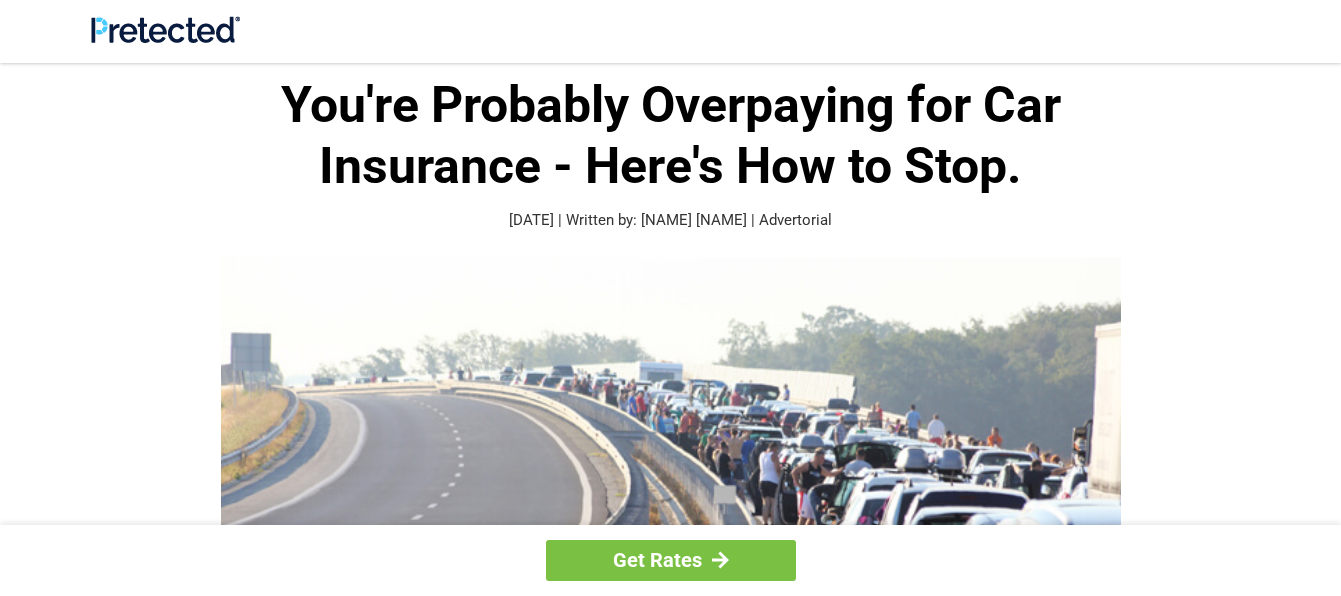 scroll, scrollTop: 0, scrollLeft: 0, axis: both 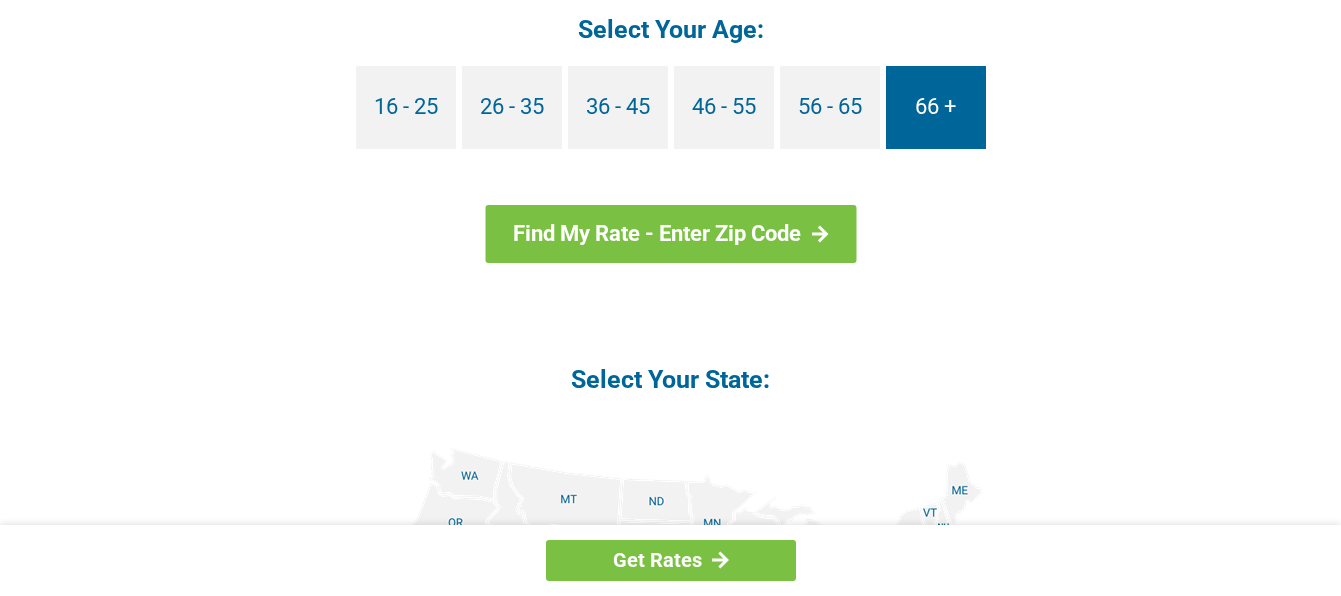 click on "66 +" at bounding box center (936, 107) 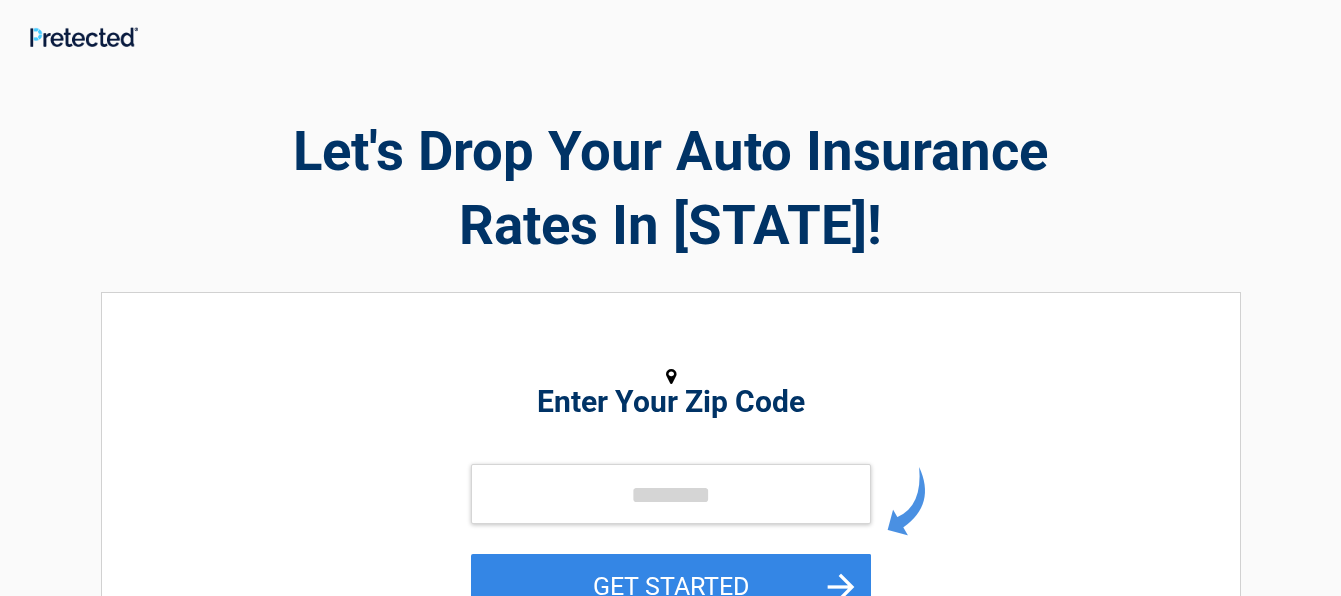 scroll, scrollTop: 0, scrollLeft: 0, axis: both 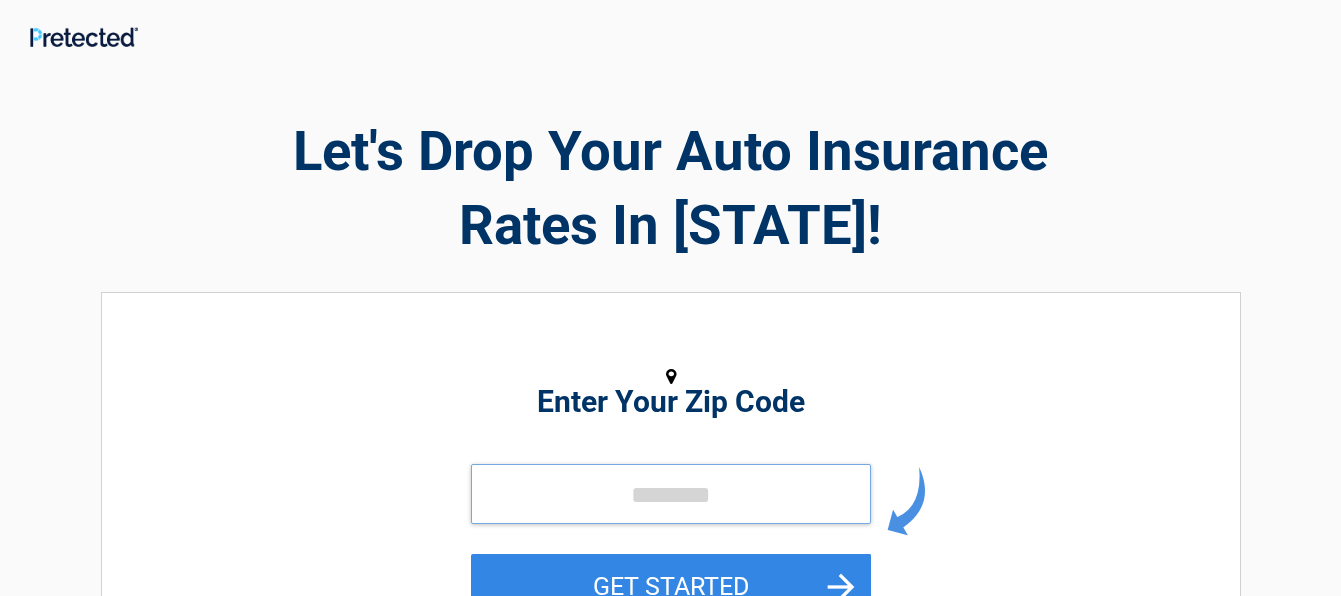 click at bounding box center [671, 494] 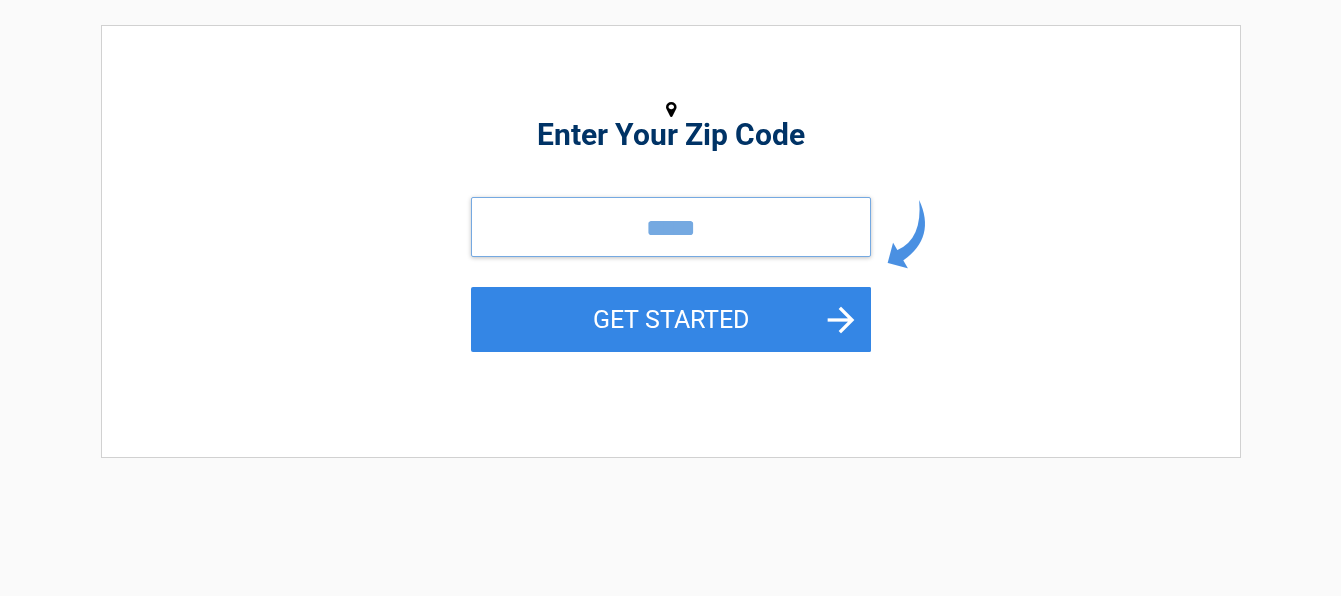 scroll, scrollTop: 285, scrollLeft: 0, axis: vertical 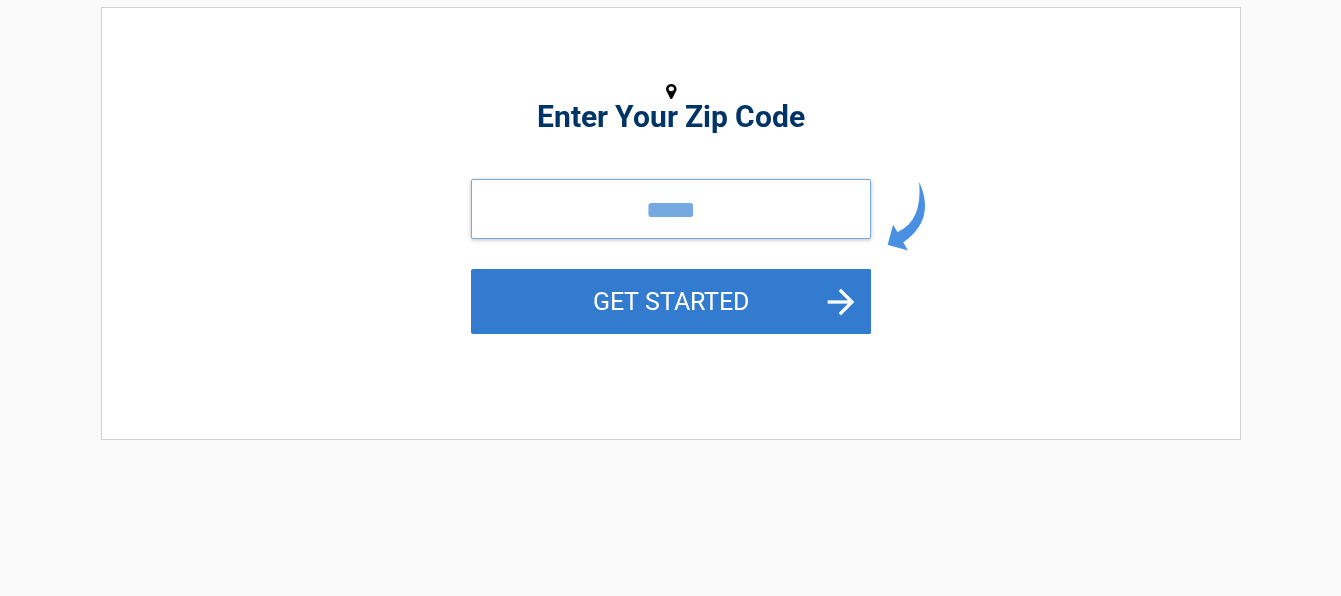 type on "*****" 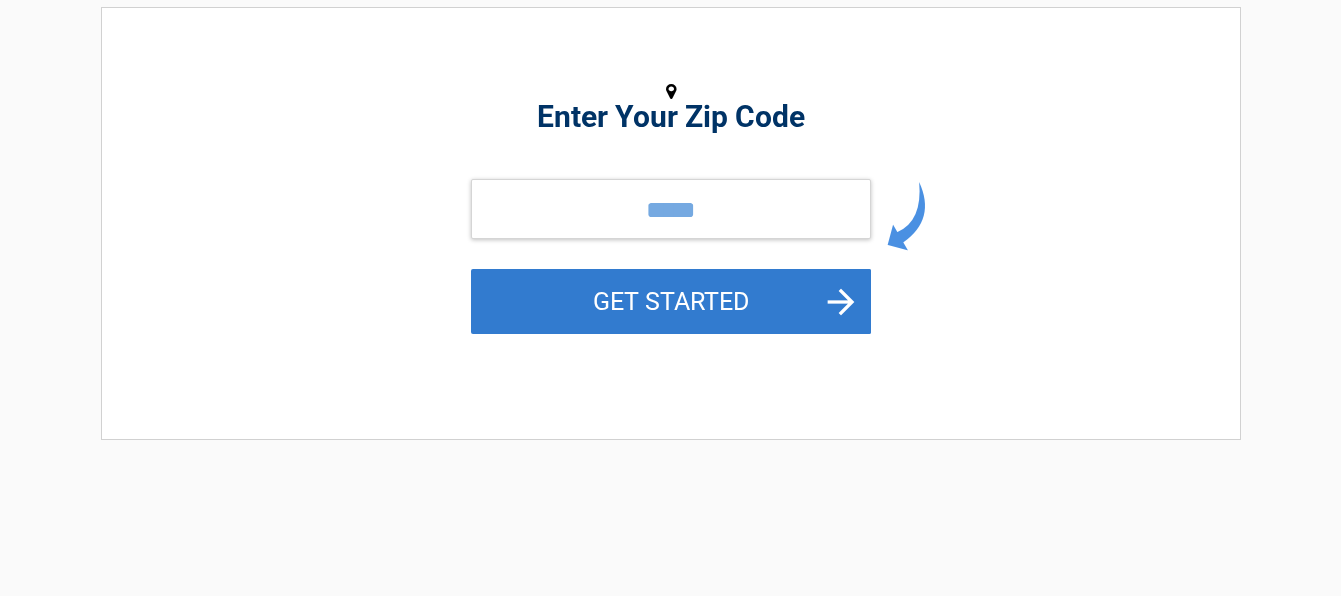 click on "GET STARTED" at bounding box center [671, 301] 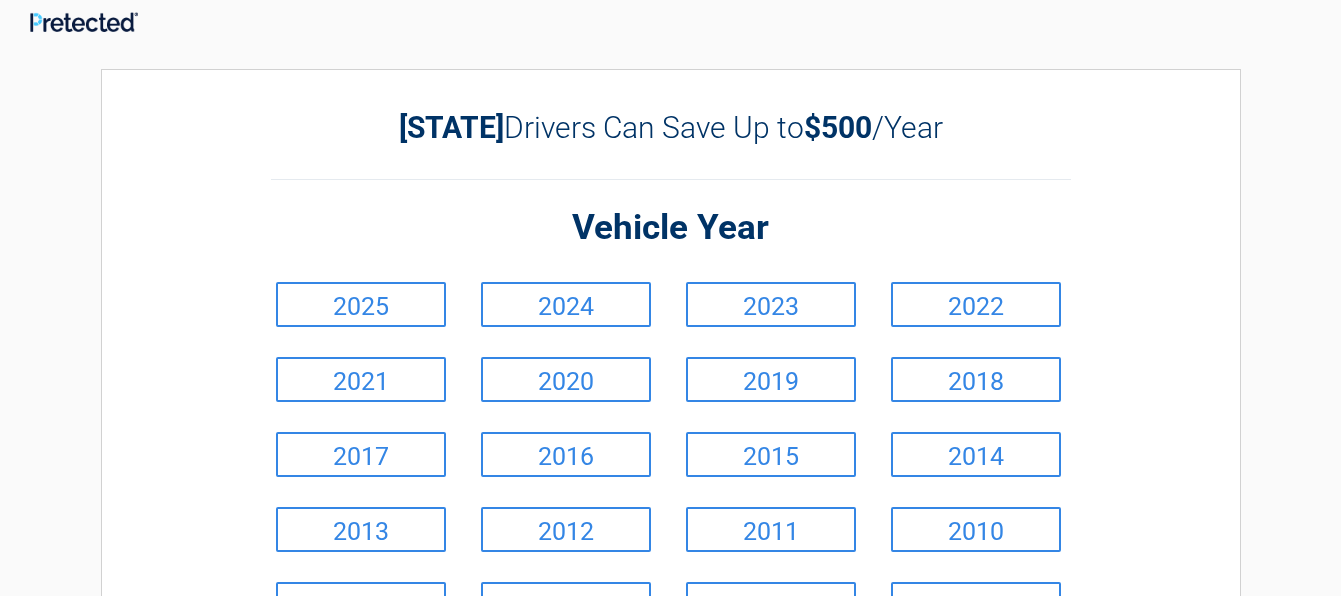 scroll, scrollTop: 0, scrollLeft: 0, axis: both 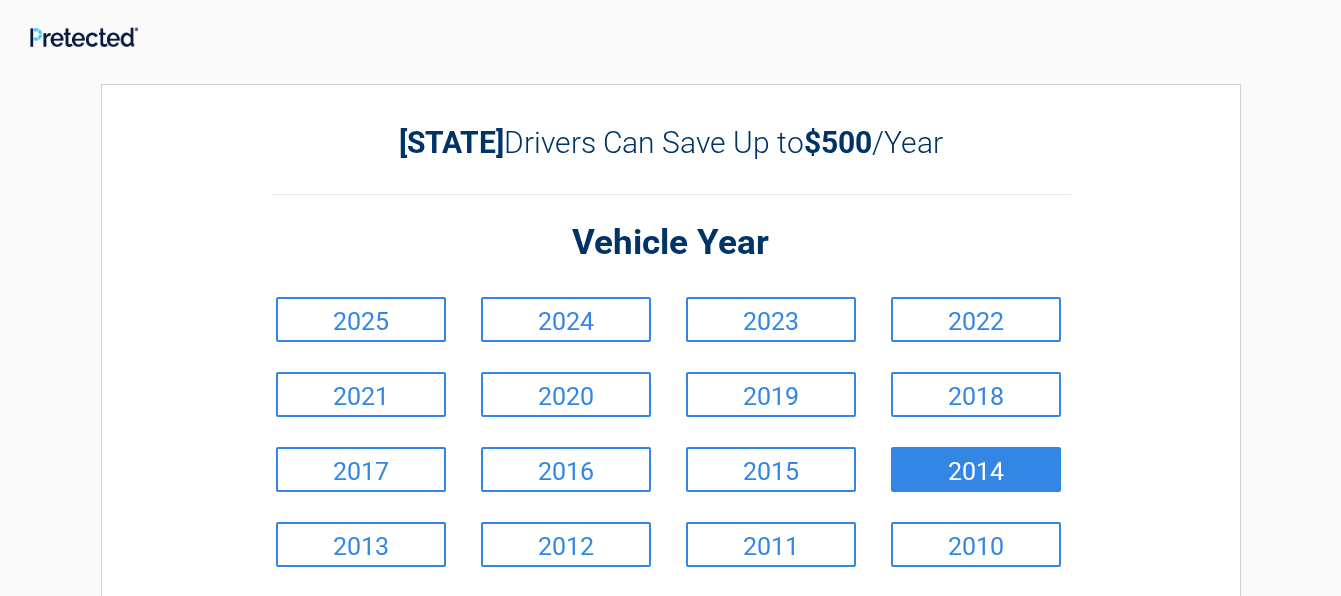 click on "2014" at bounding box center (976, 469) 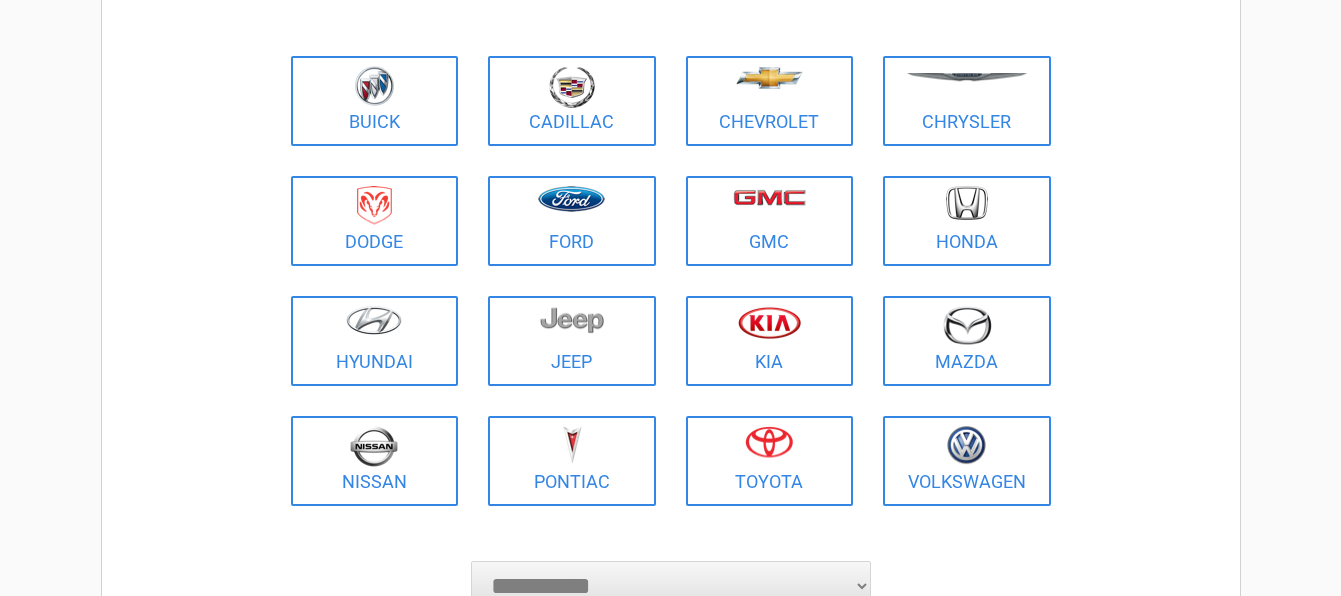scroll, scrollTop: 241, scrollLeft: 0, axis: vertical 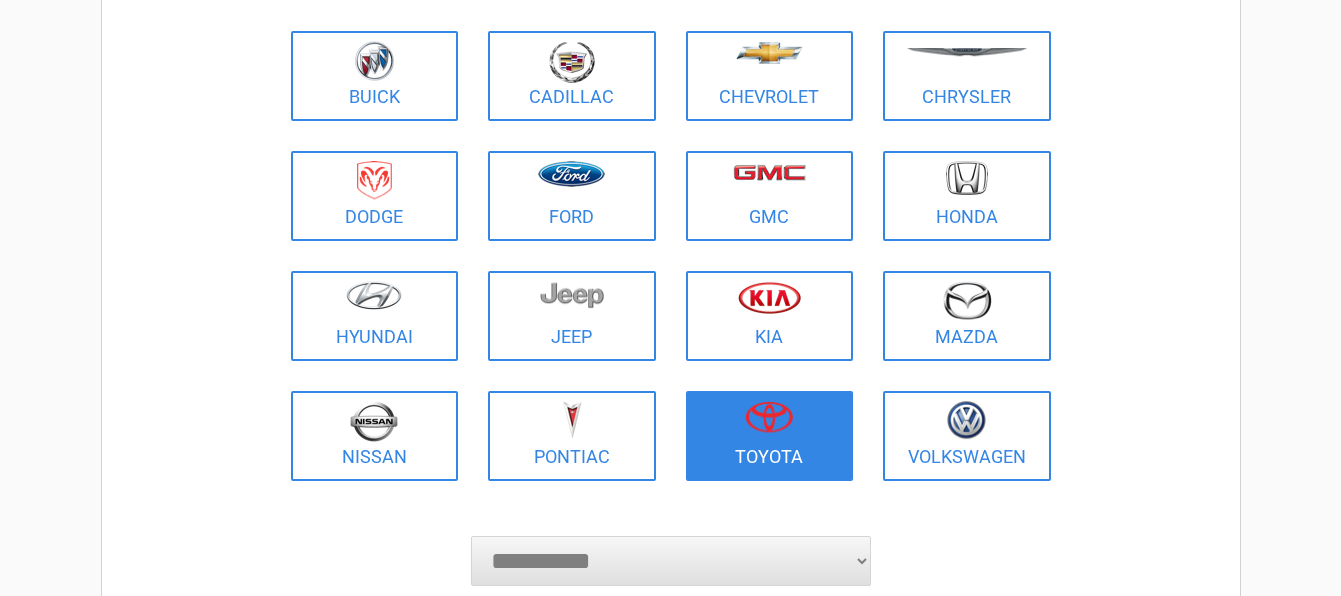 click at bounding box center [770, 423] 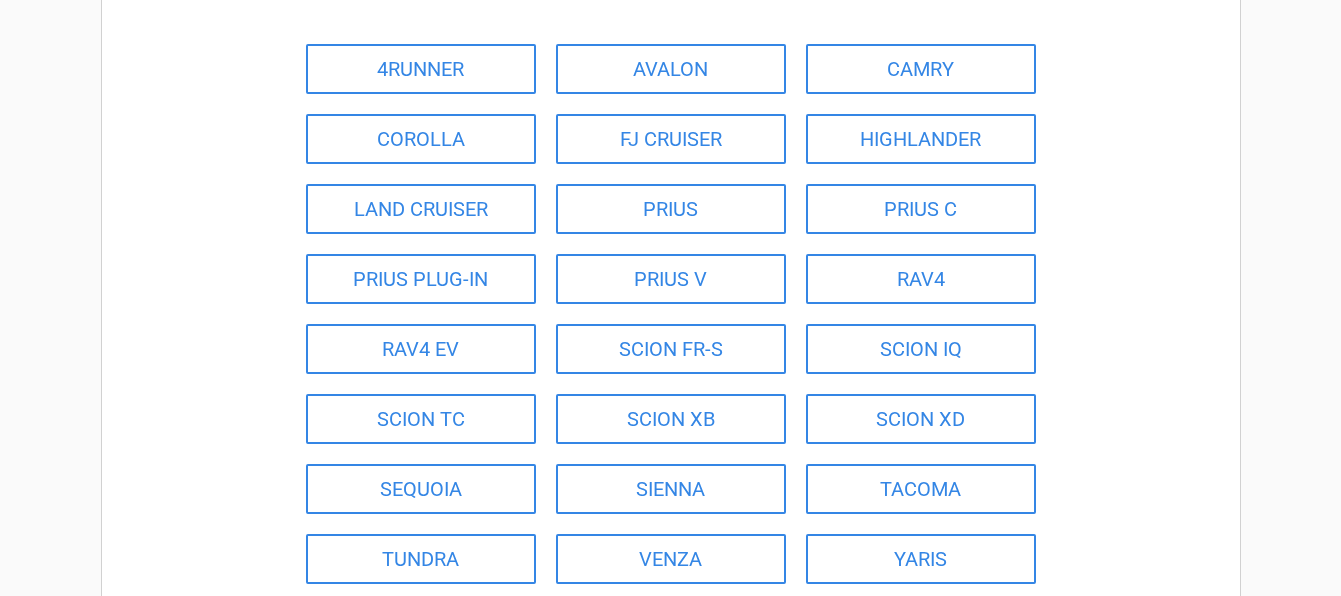 scroll, scrollTop: 0, scrollLeft: 0, axis: both 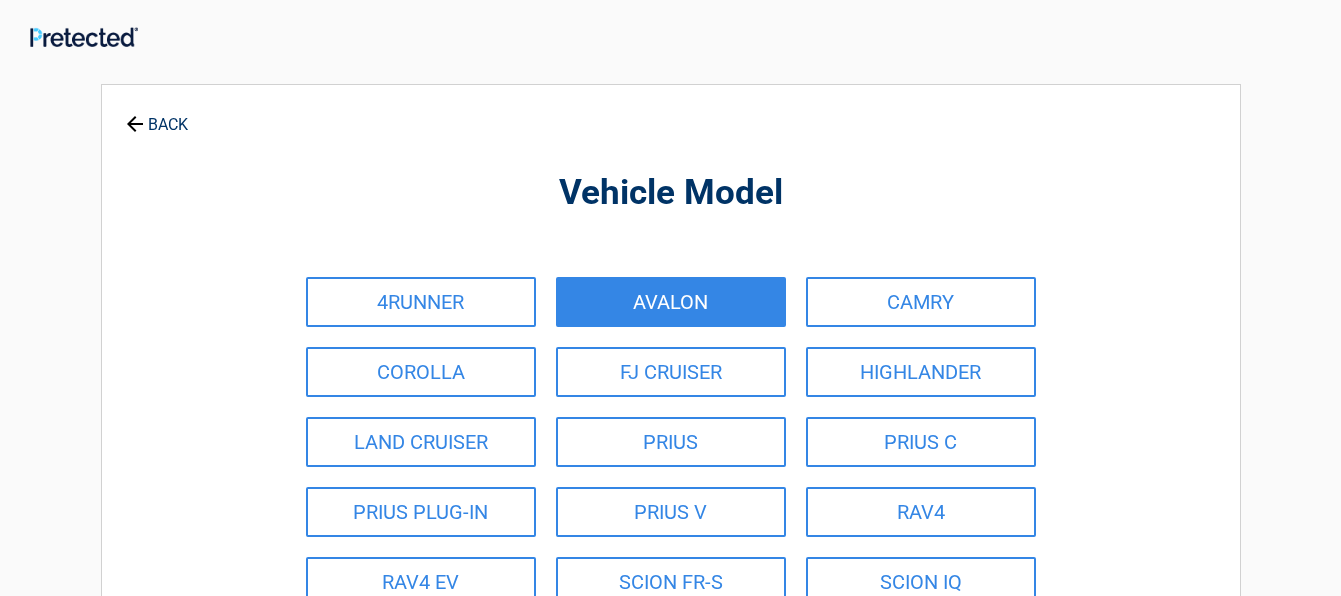click on "AVALON" at bounding box center [671, 302] 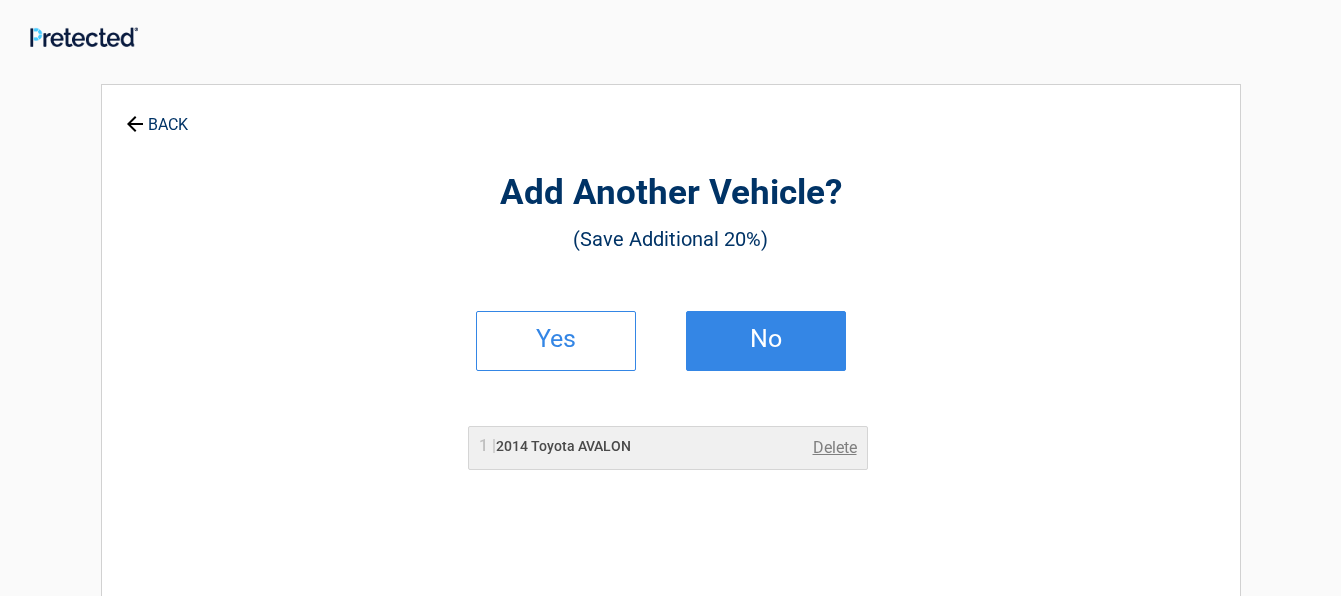 click on "No" at bounding box center [766, 341] 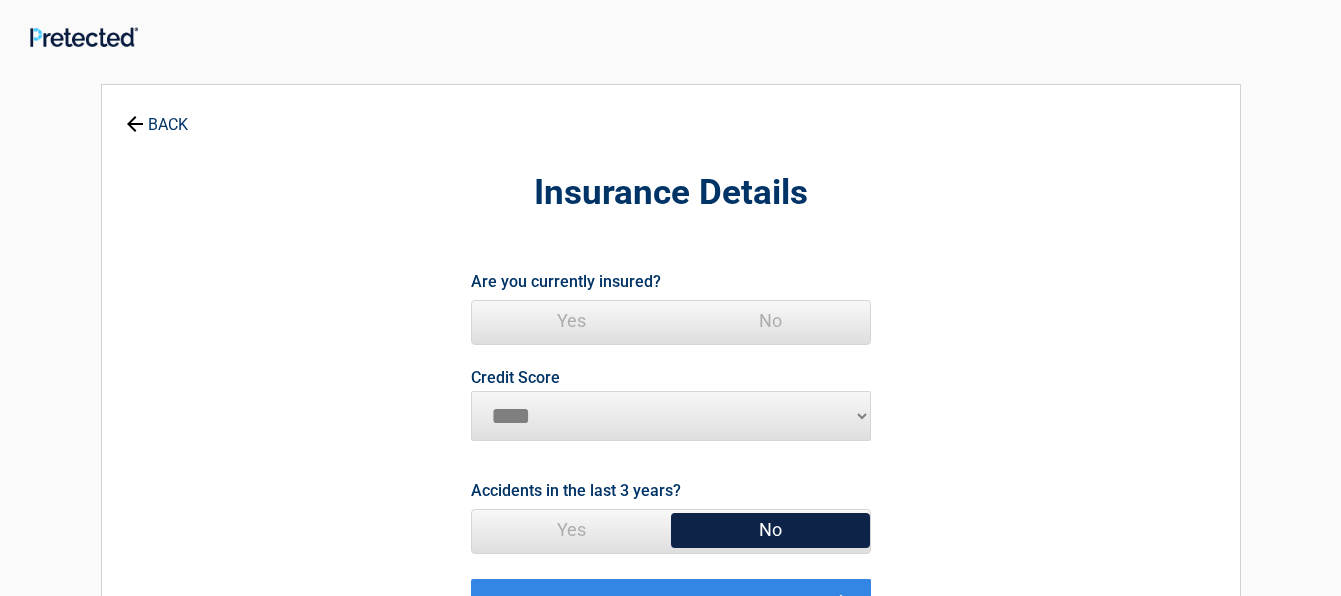 click on "Yes" at bounding box center (571, 321) 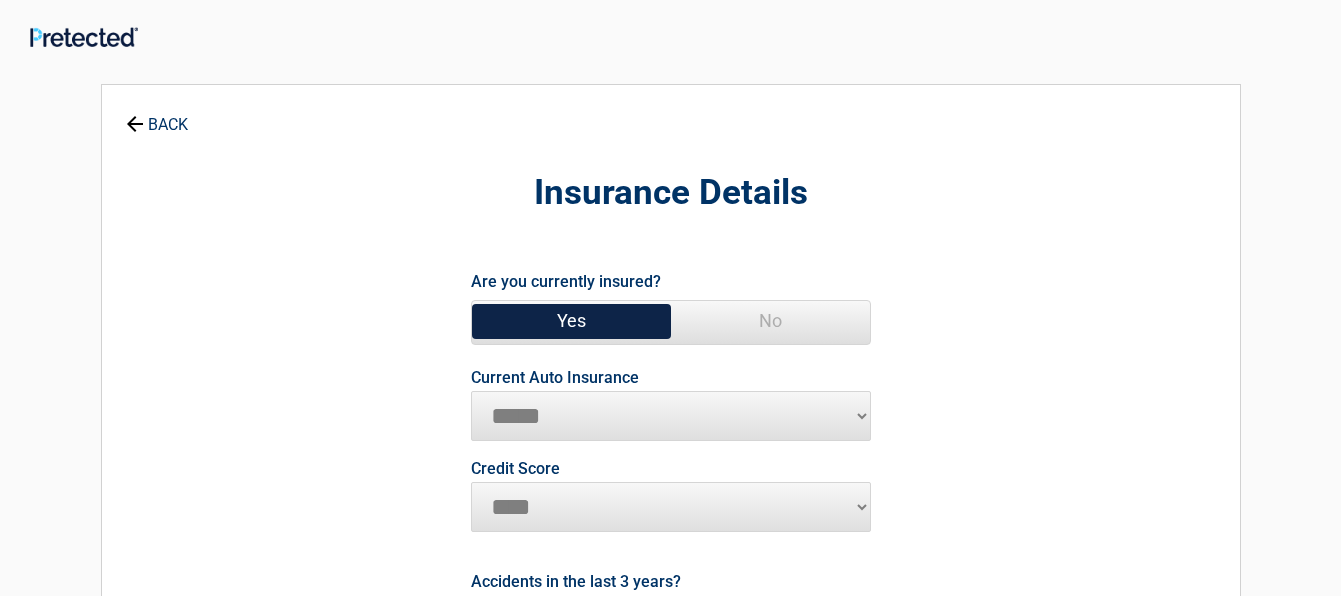 click on "**********" at bounding box center [671, 416] 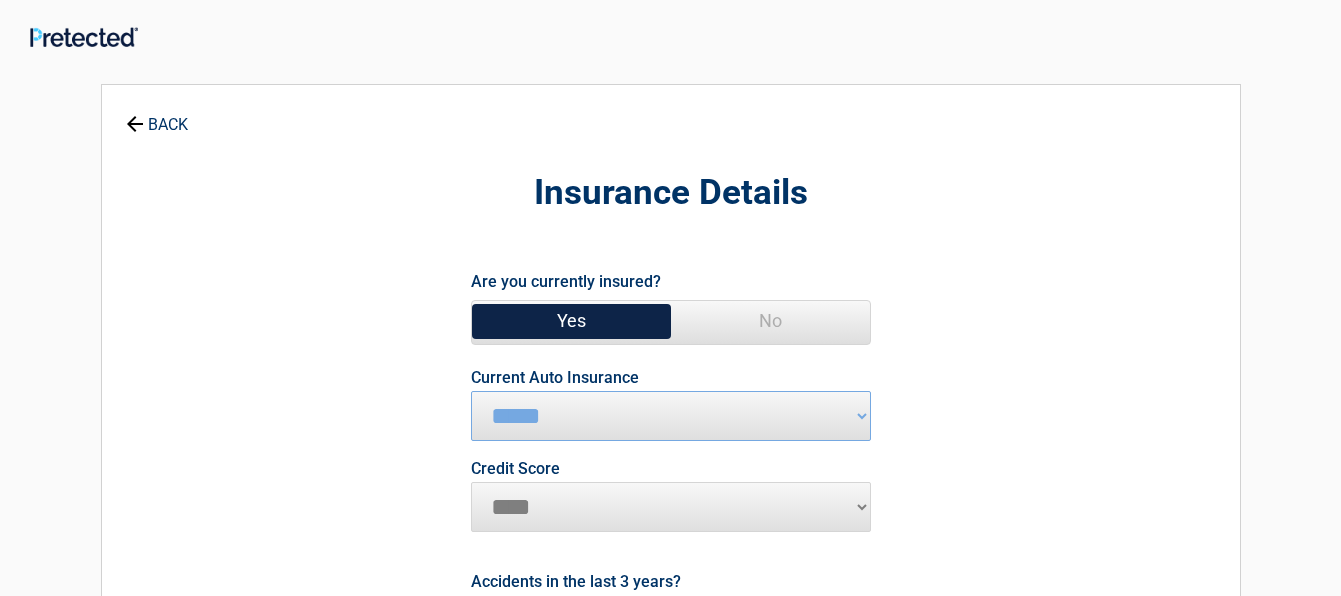 click on "*********
****
*******
****" at bounding box center [671, 507] 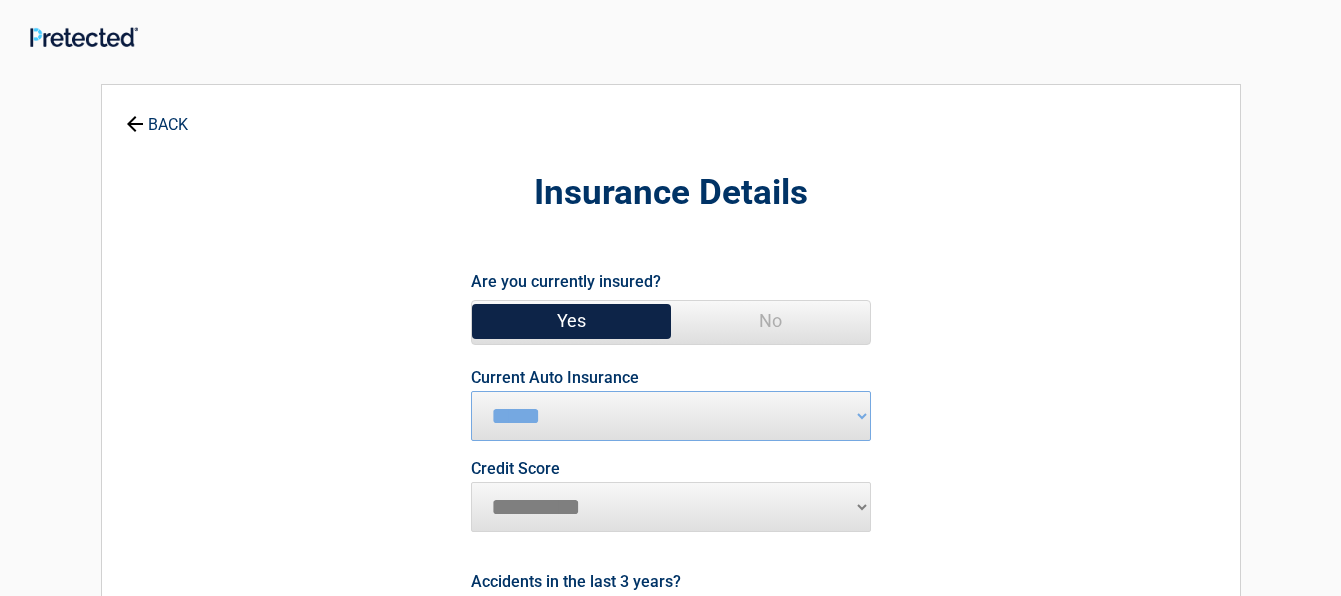 click on "*********
****
*******
****" at bounding box center [671, 507] 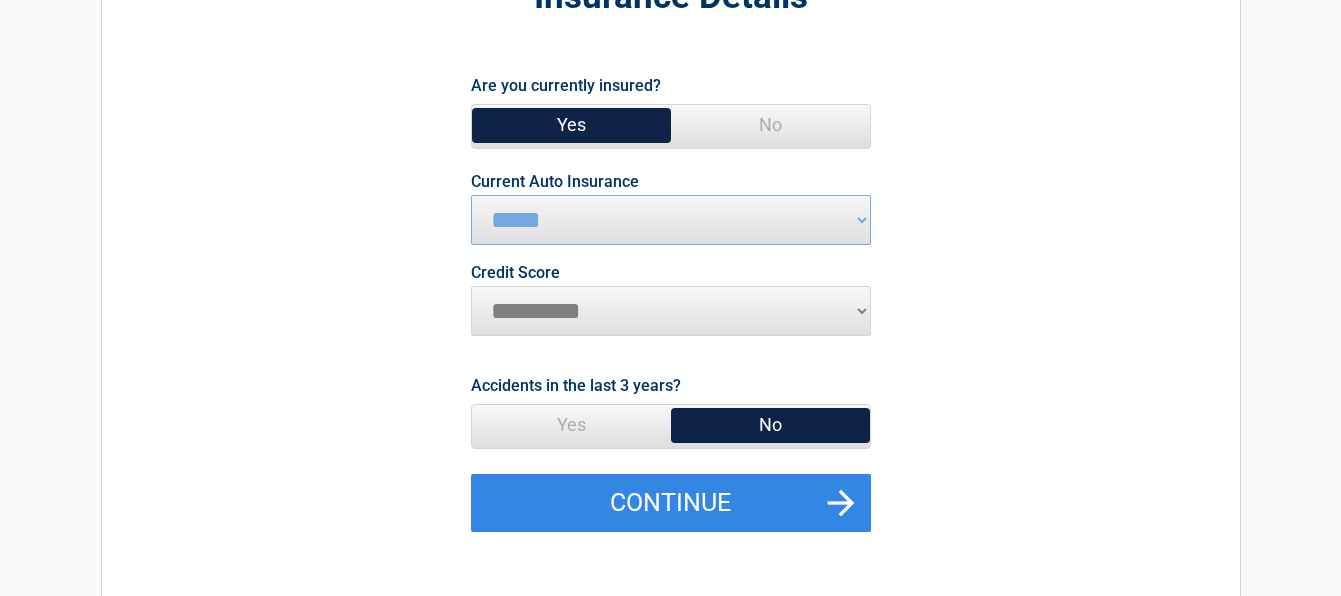 scroll, scrollTop: 199, scrollLeft: 0, axis: vertical 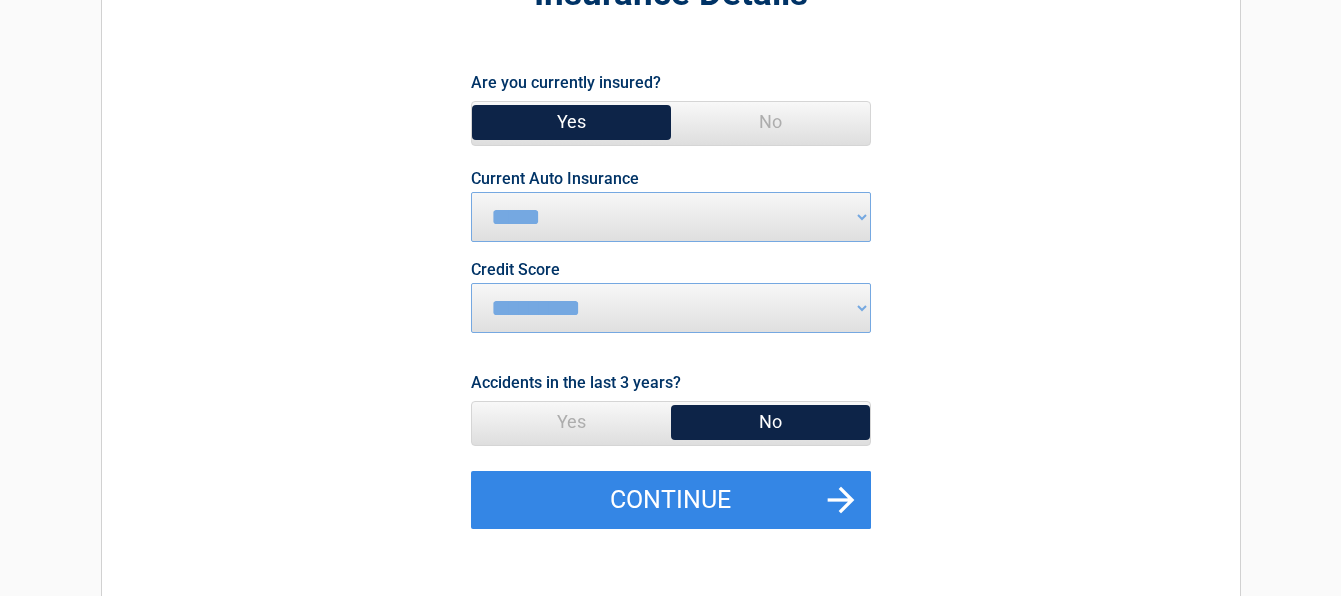 click on "Yes" at bounding box center [571, 422] 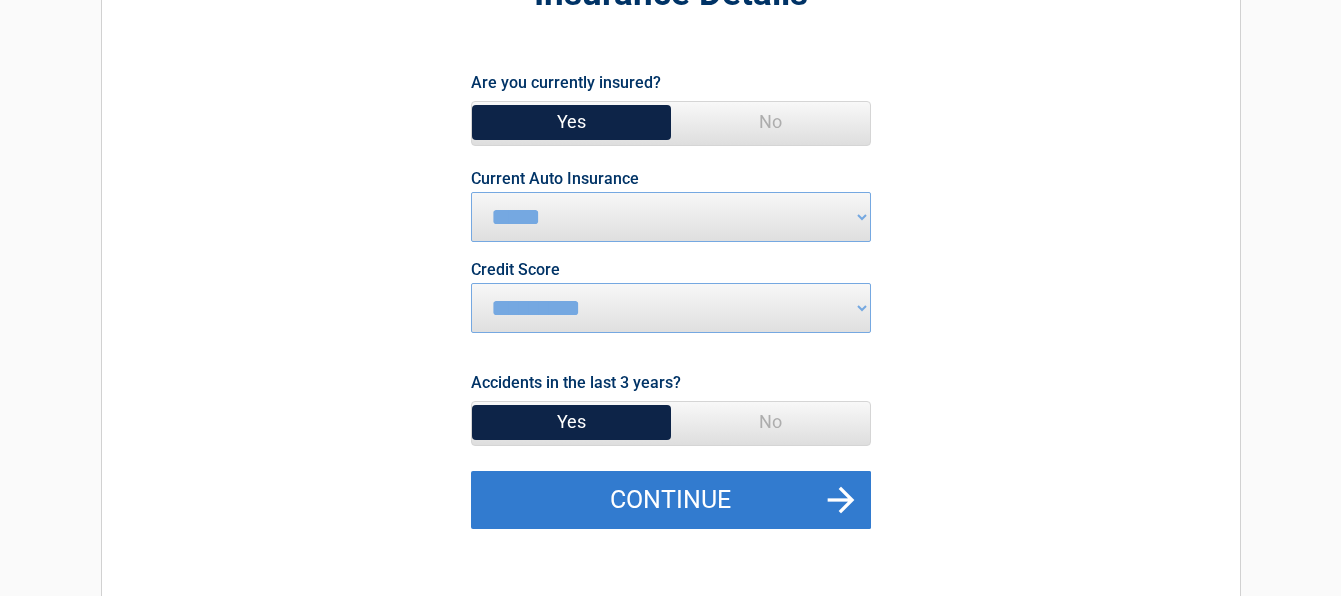 click on "Continue" at bounding box center [671, 500] 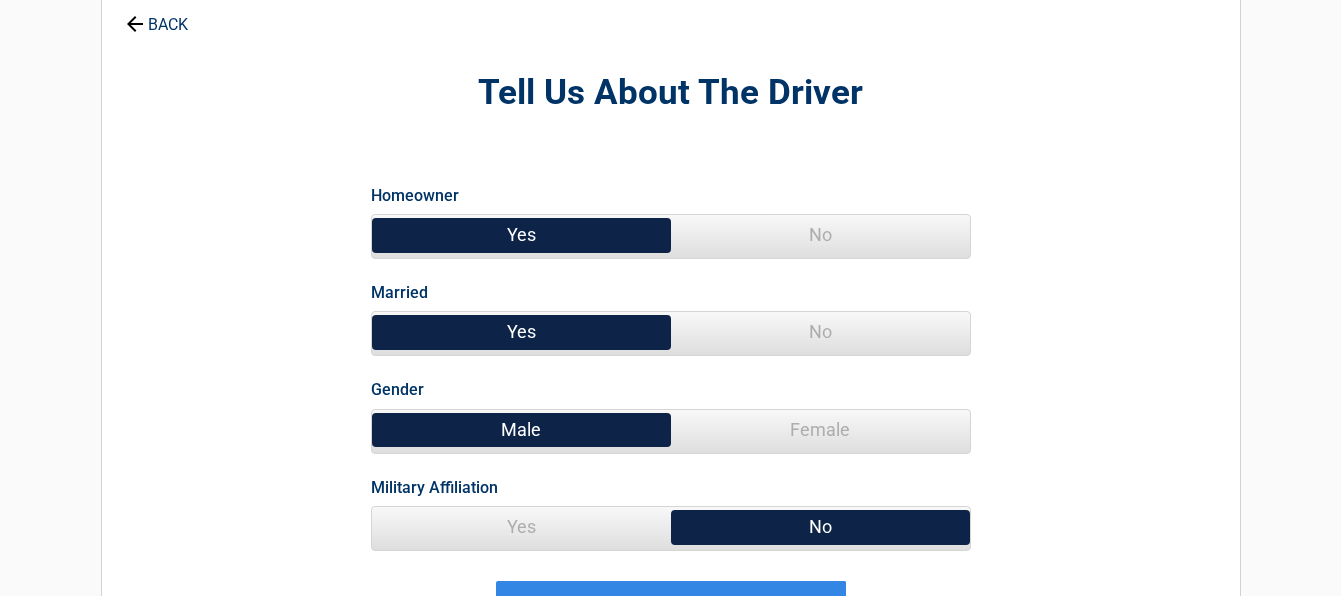 scroll, scrollTop: 0, scrollLeft: 0, axis: both 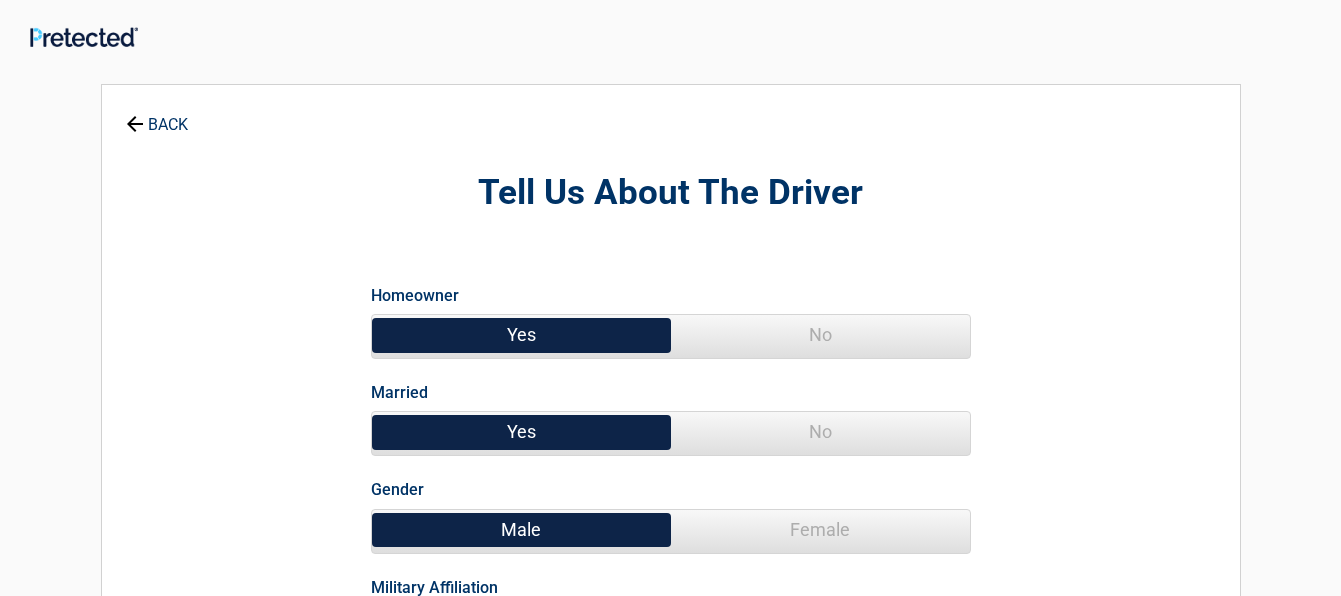 click on "Yes" at bounding box center [521, 335] 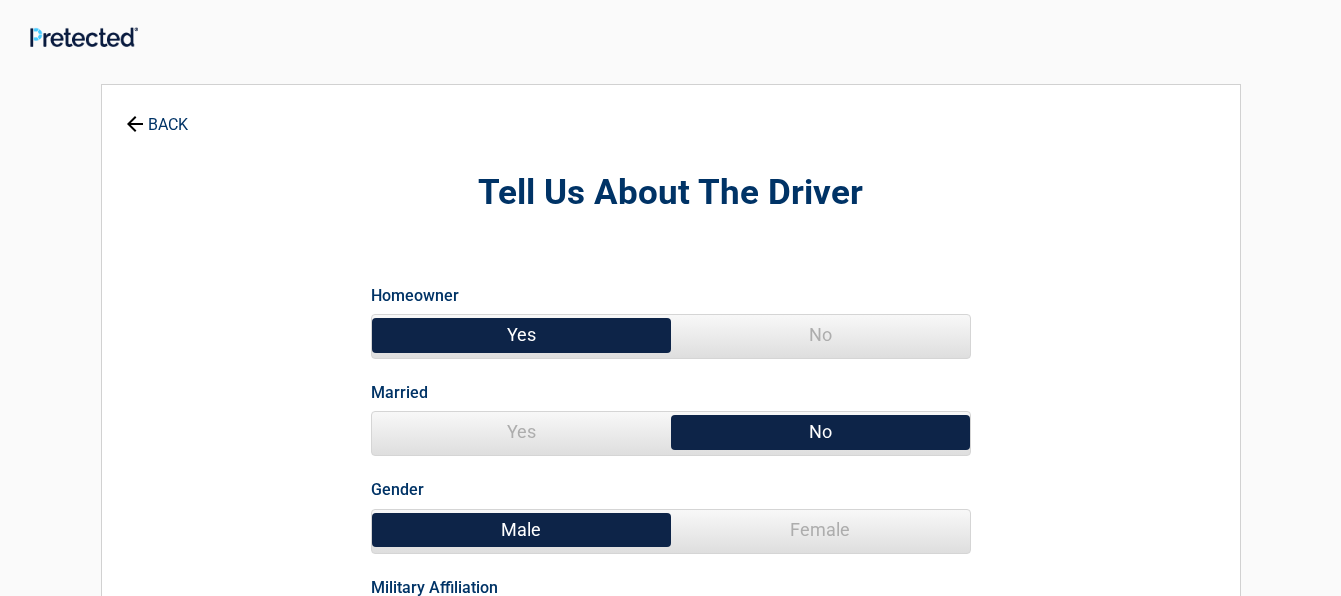click on "Male
Female" at bounding box center [671, 531] 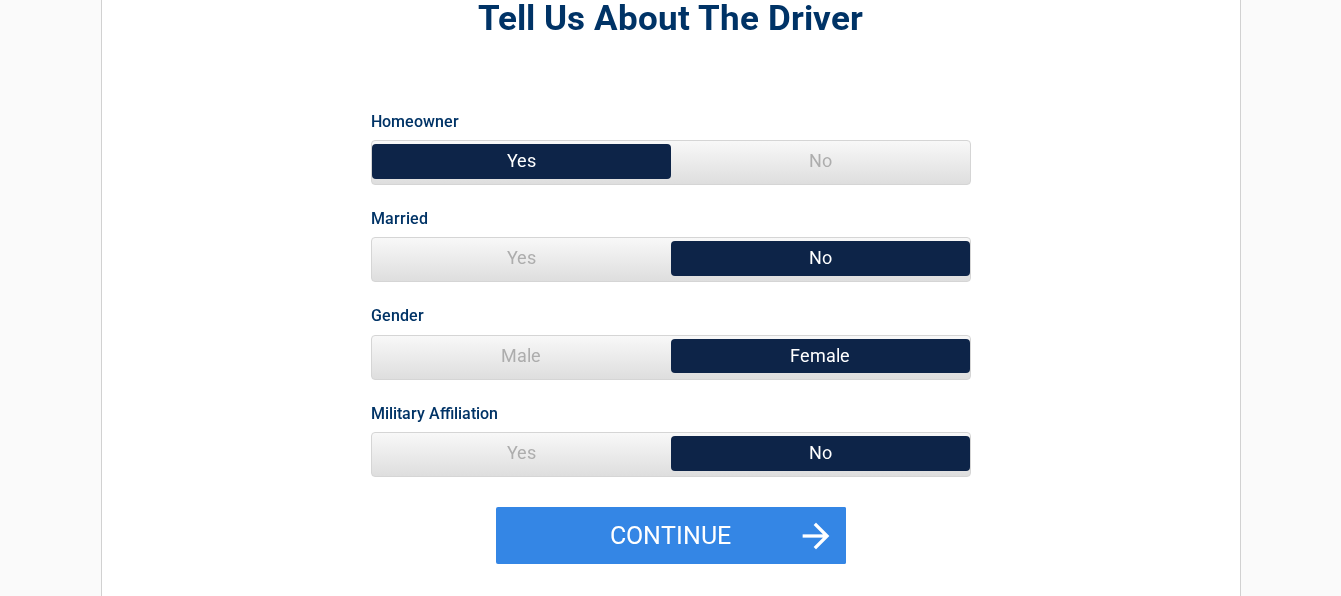scroll, scrollTop: 230, scrollLeft: 0, axis: vertical 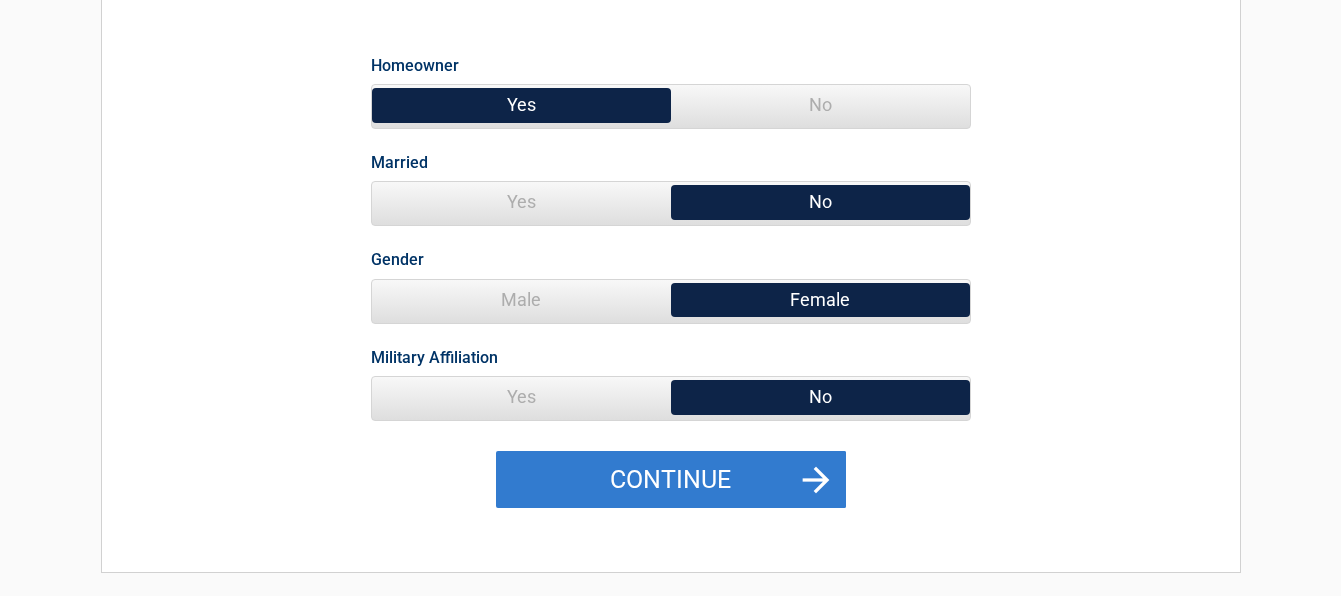 click on "Continue" at bounding box center (671, 480) 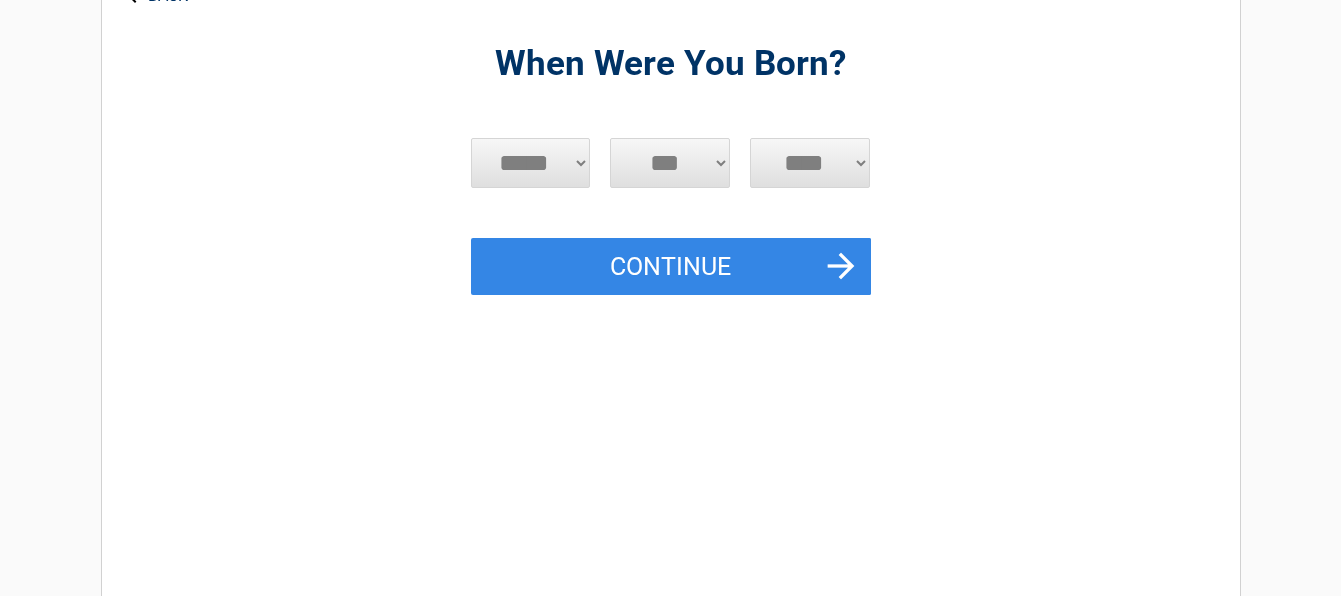 scroll, scrollTop: 0, scrollLeft: 0, axis: both 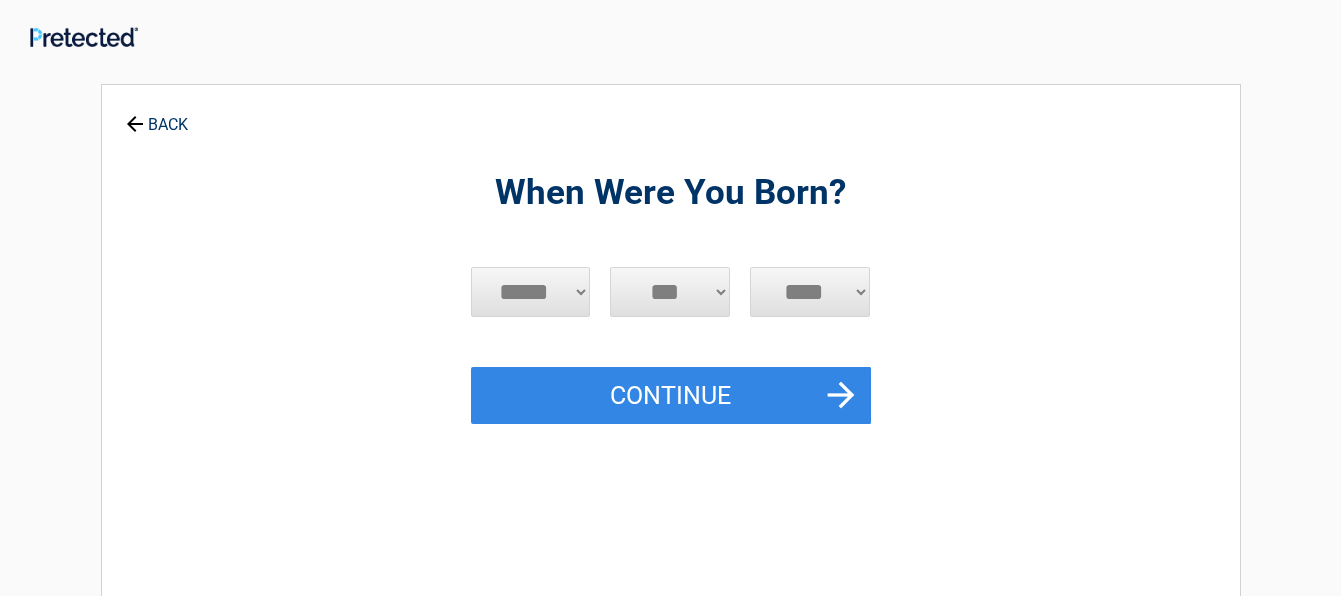 click on "*****
***
***
***
***
***
***
***
***
***
***
***
***" at bounding box center (531, 292) 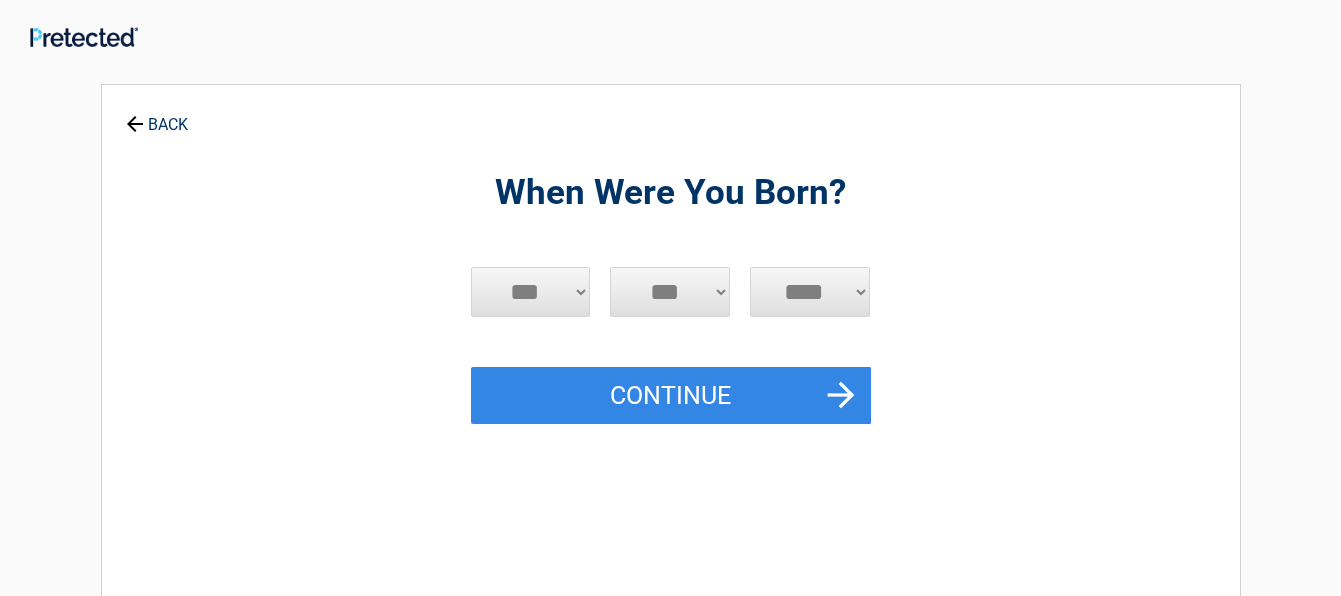 click on "*****
***
***
***
***
***
***
***
***
***
***
***
***" at bounding box center [531, 292] 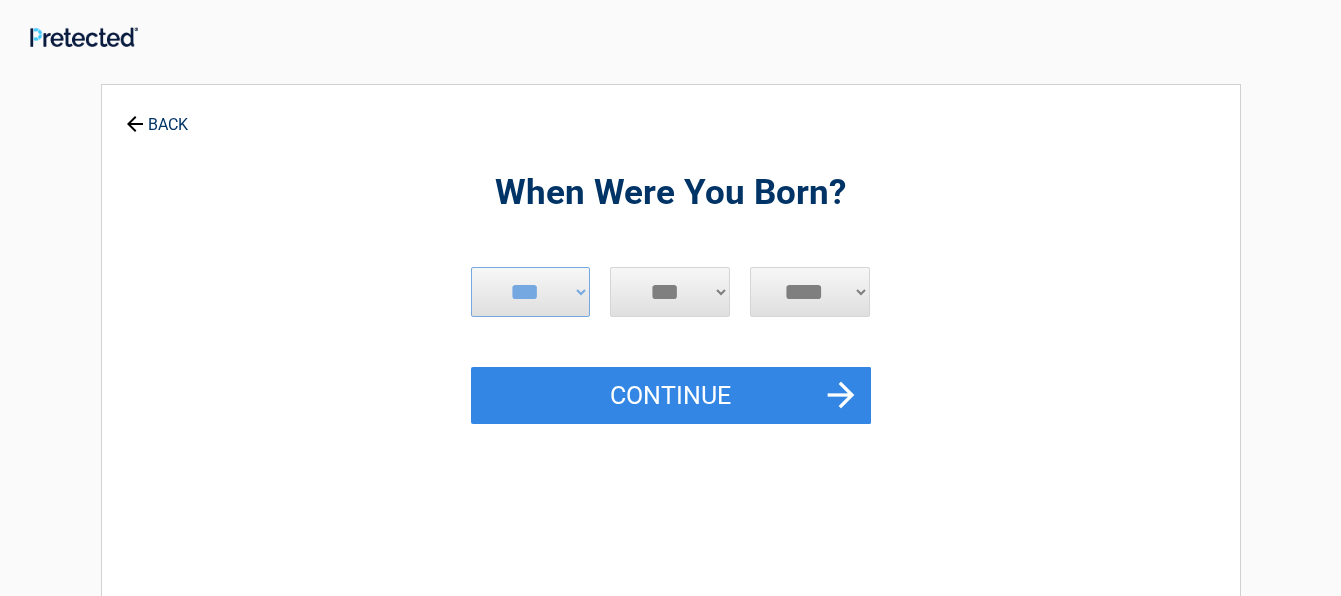 click on "*** * * * * * * * * * ** ** ** ** ** ** ** ** ** ** ** ** ** ** ** ** ** ** ** ** **" at bounding box center [670, 292] 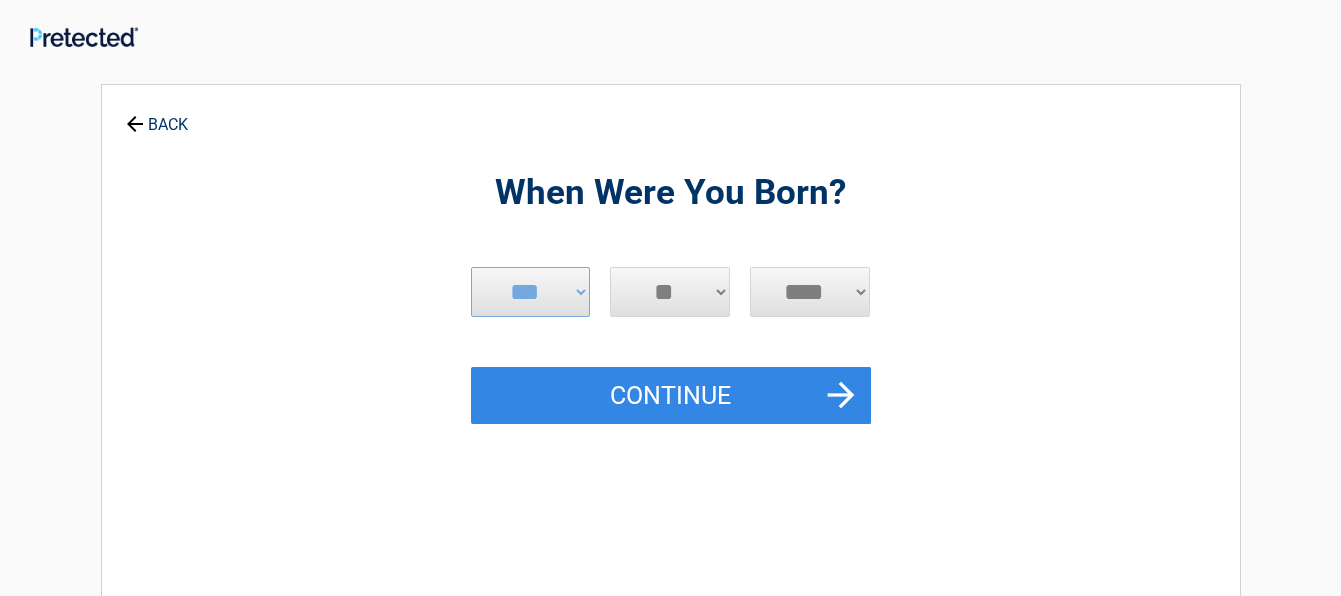 click on "*** * * * * * * * * * ** ** ** ** ** ** ** ** ** ** ** ** ** ** ** ** ** ** ** ** **" at bounding box center (670, 292) 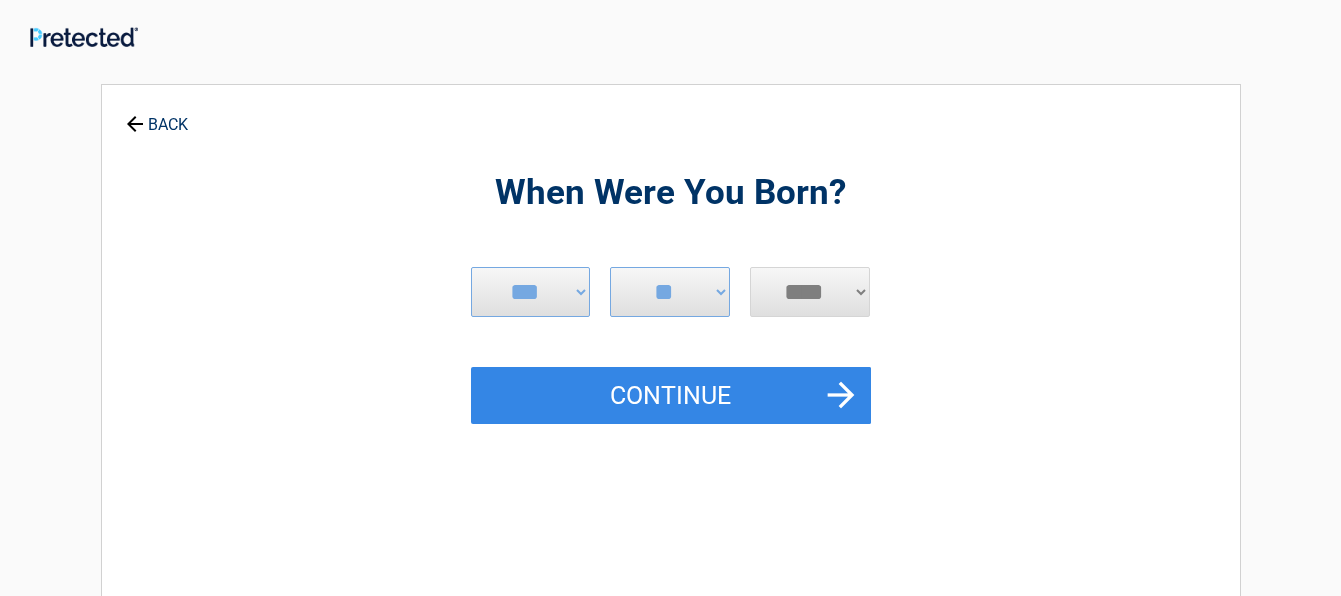 click on "****
****
****
****
****
****
****
****
****
****
****
****
****
****
****
****
****
****
****
****
****
****
****
****
****
****
****
****
****
****
****
****
****
****
****
****
****
****
****
****
****
****
****
****
****
****
****
****
****
****
****
****
****
****
****
****
****
****
****
****
****
****
****
****" at bounding box center (810, 292) 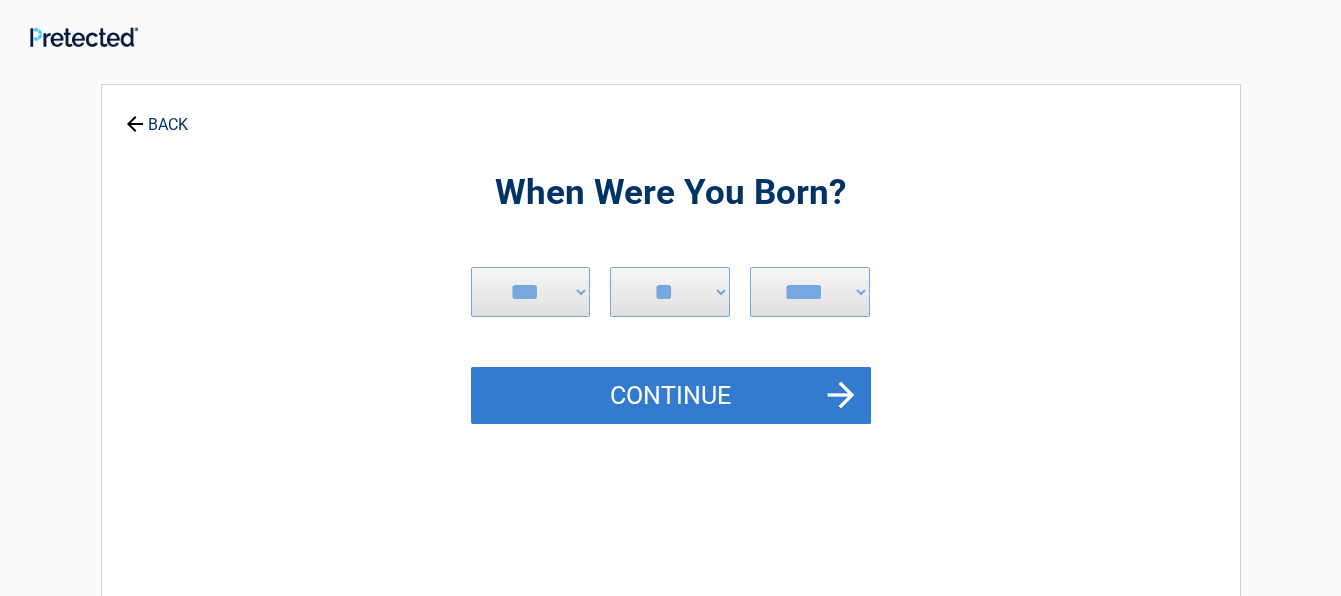 click on "Continue" at bounding box center [671, 396] 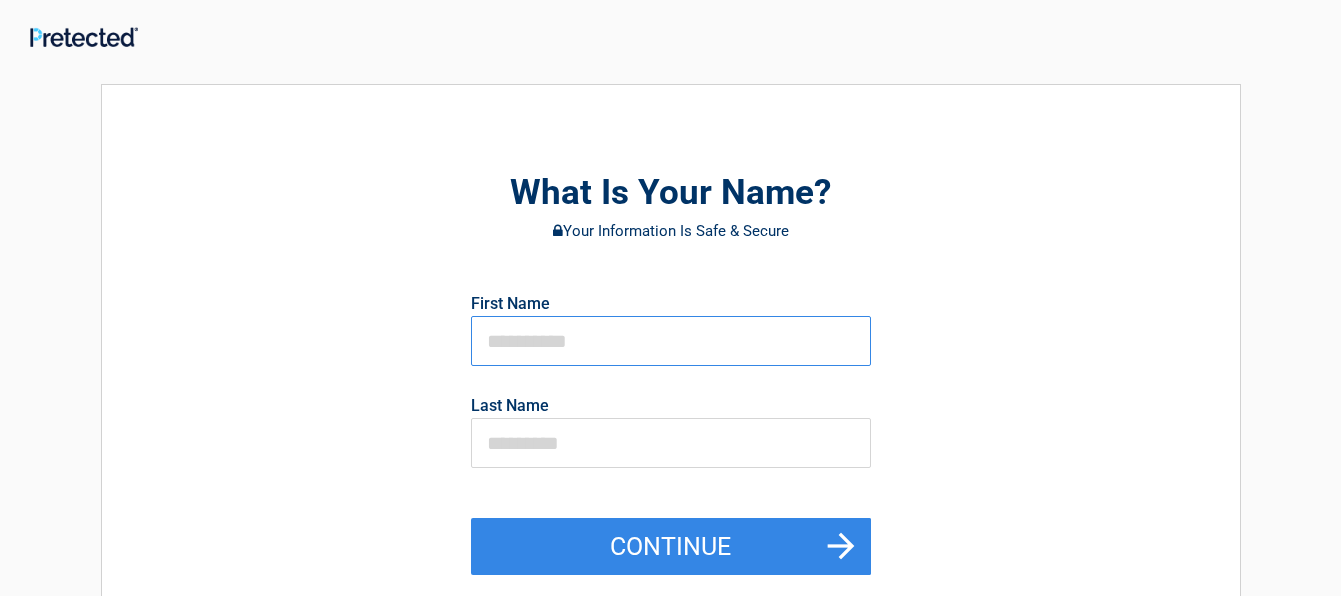 click at bounding box center [671, 341] 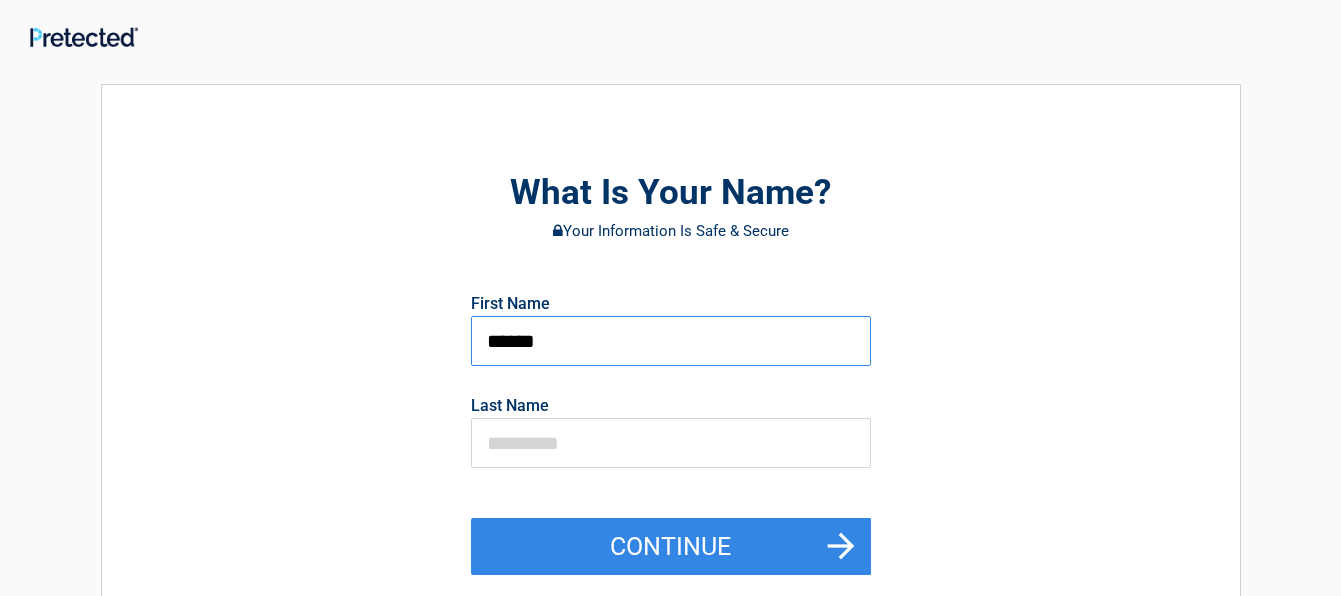 type on "******" 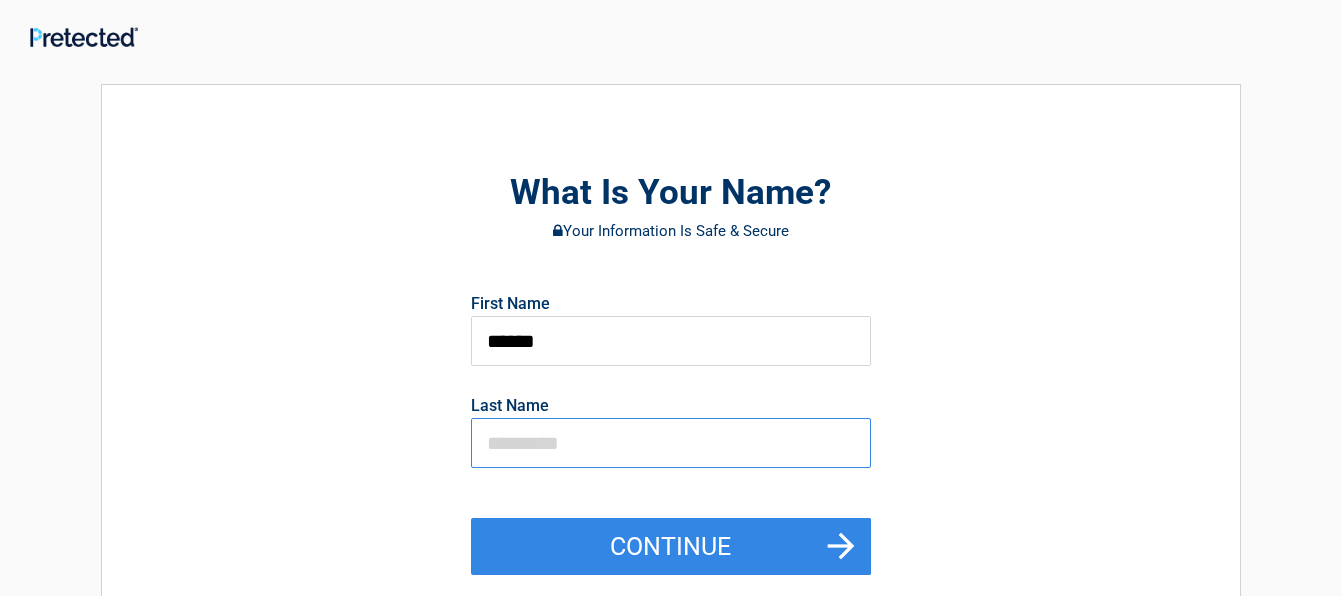 click at bounding box center (671, 443) 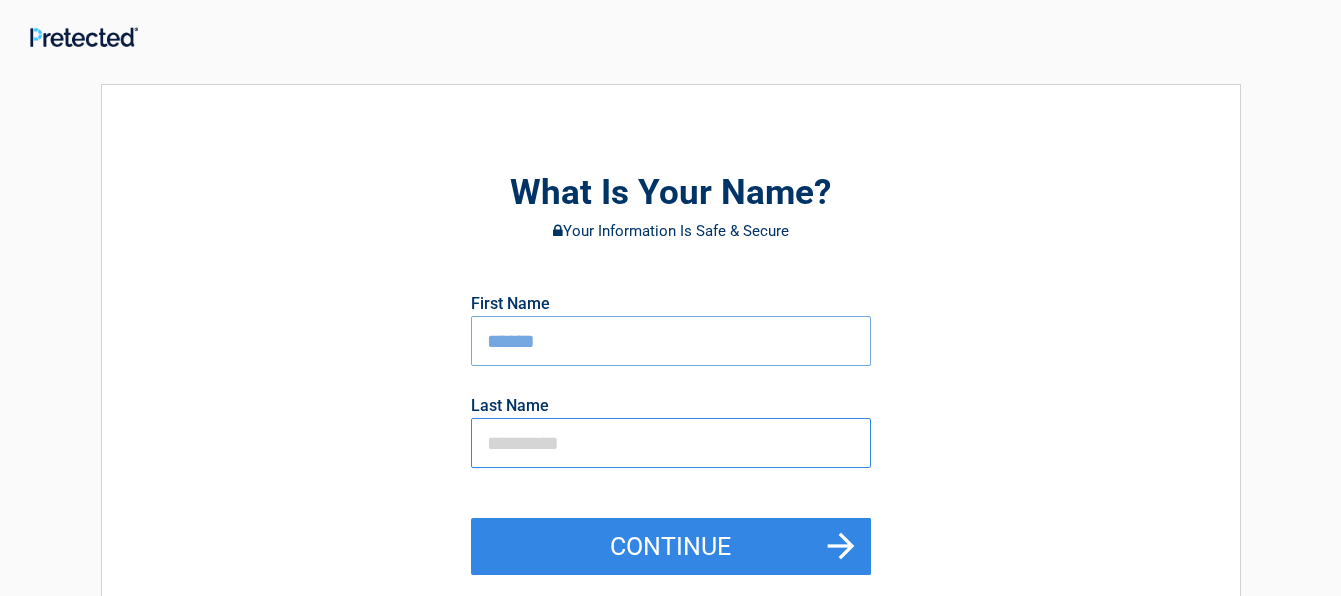 click at bounding box center (671, 443) 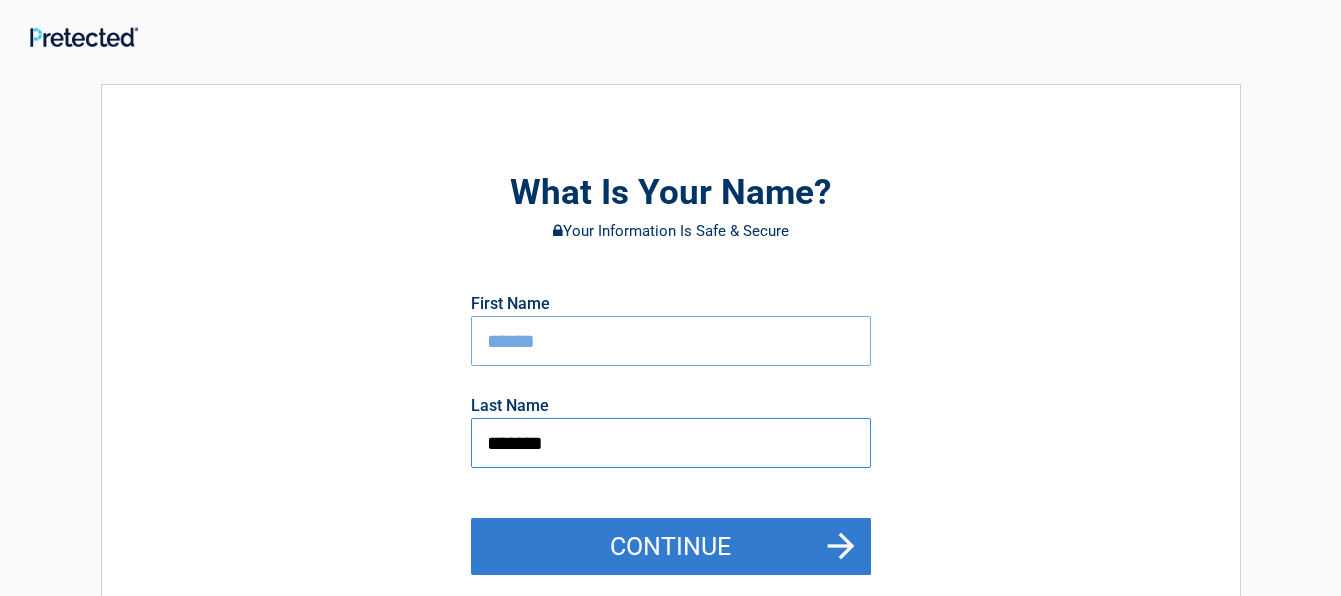 type on "*******" 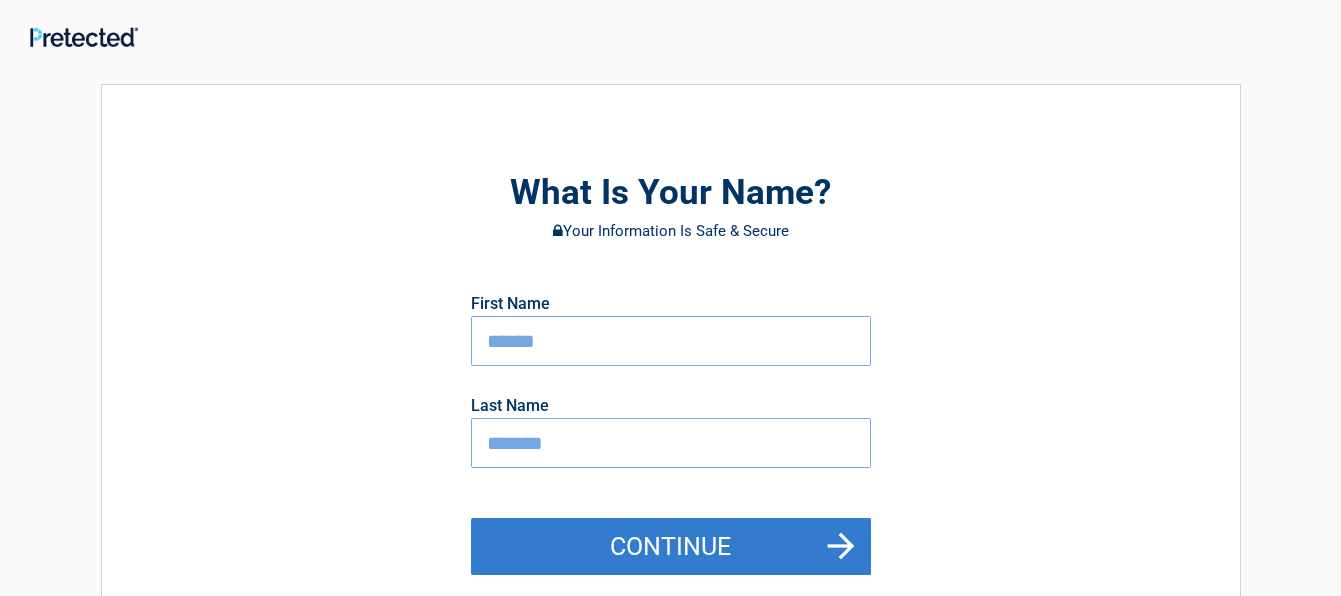 click on "Continue" at bounding box center [671, 547] 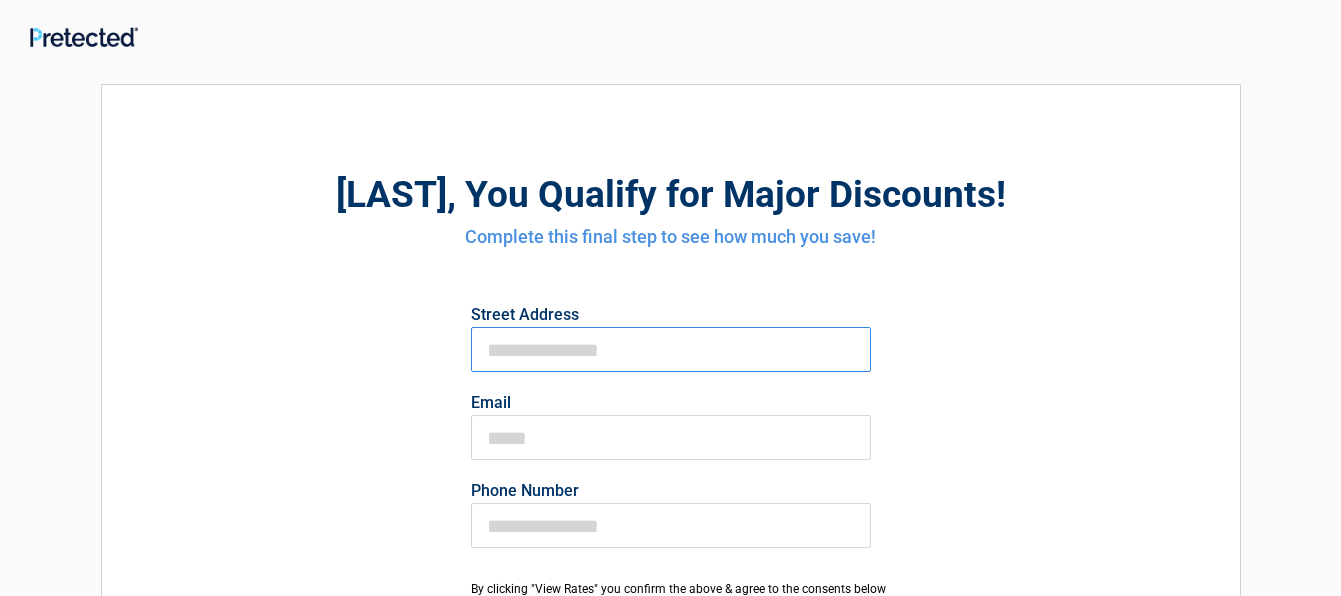 click on "First Name" at bounding box center [671, 349] 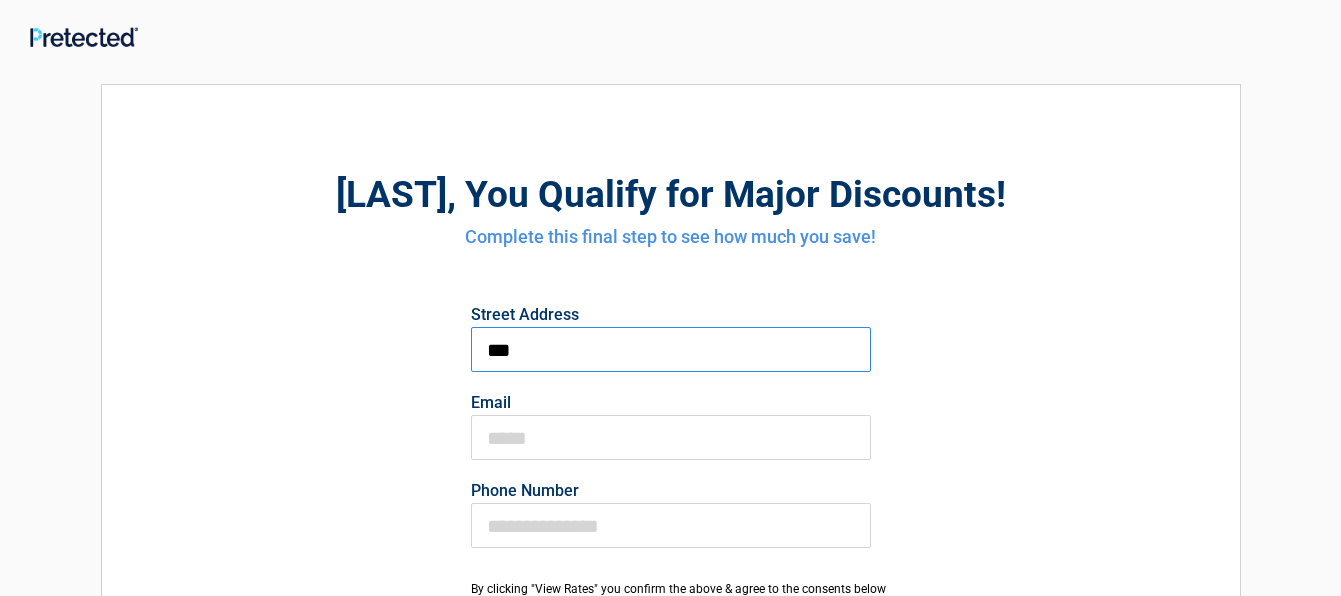type on "**********" 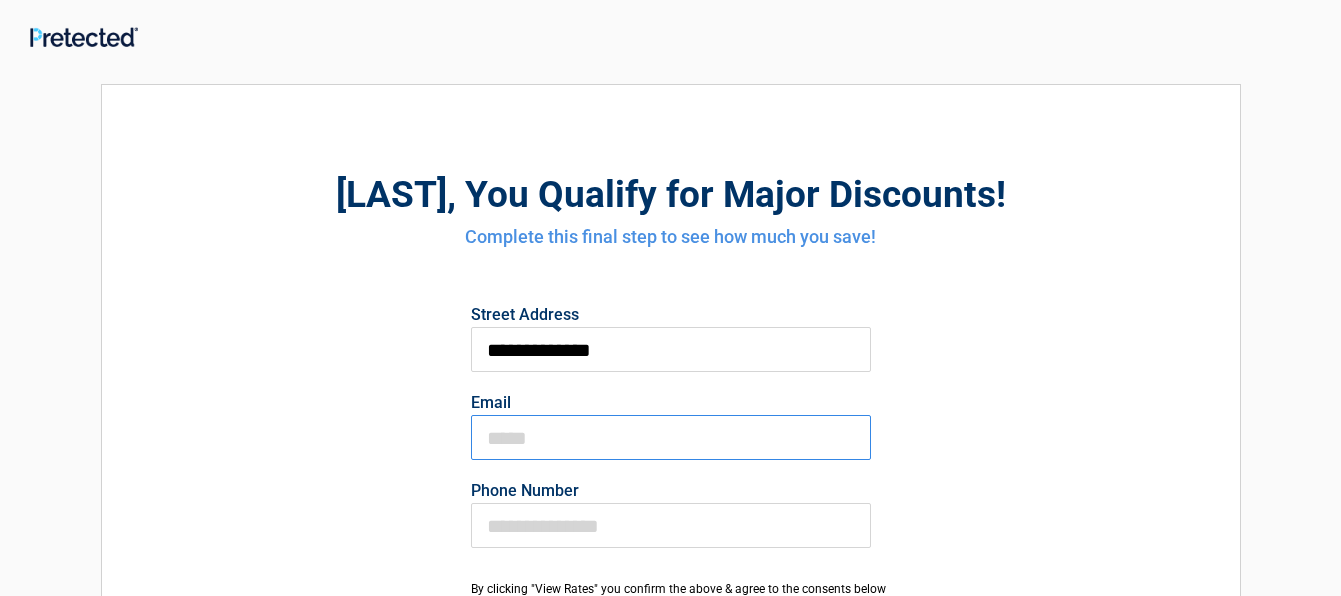type on "**********" 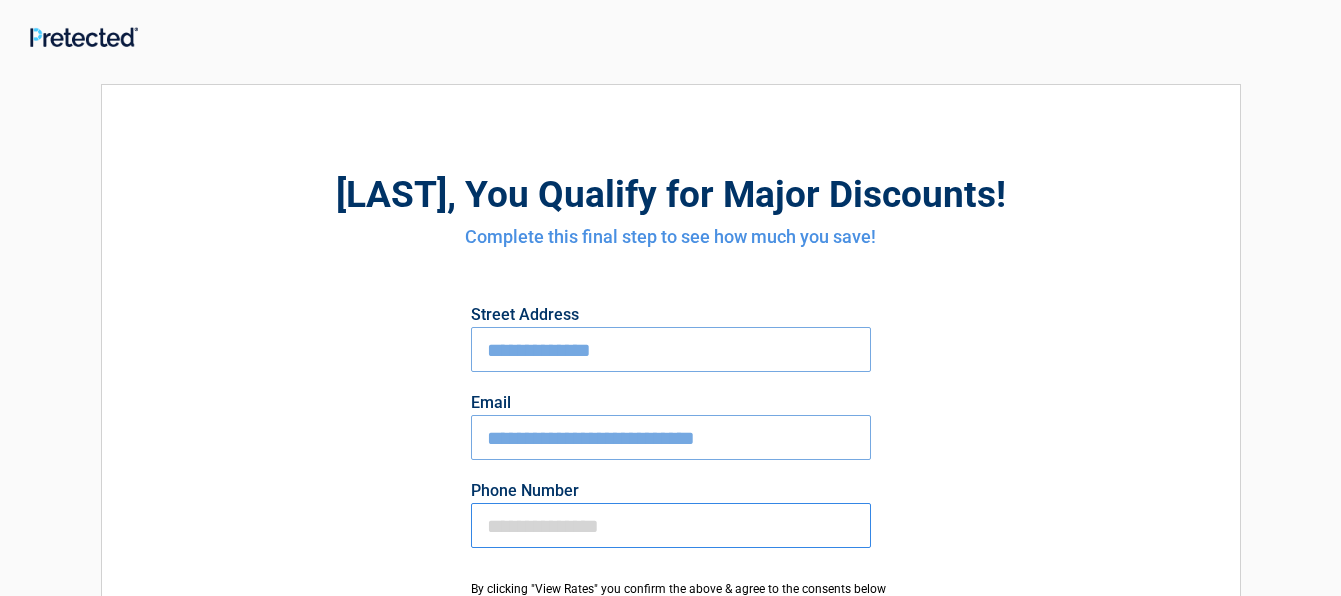 click on "Phone Number" at bounding box center [671, 525] 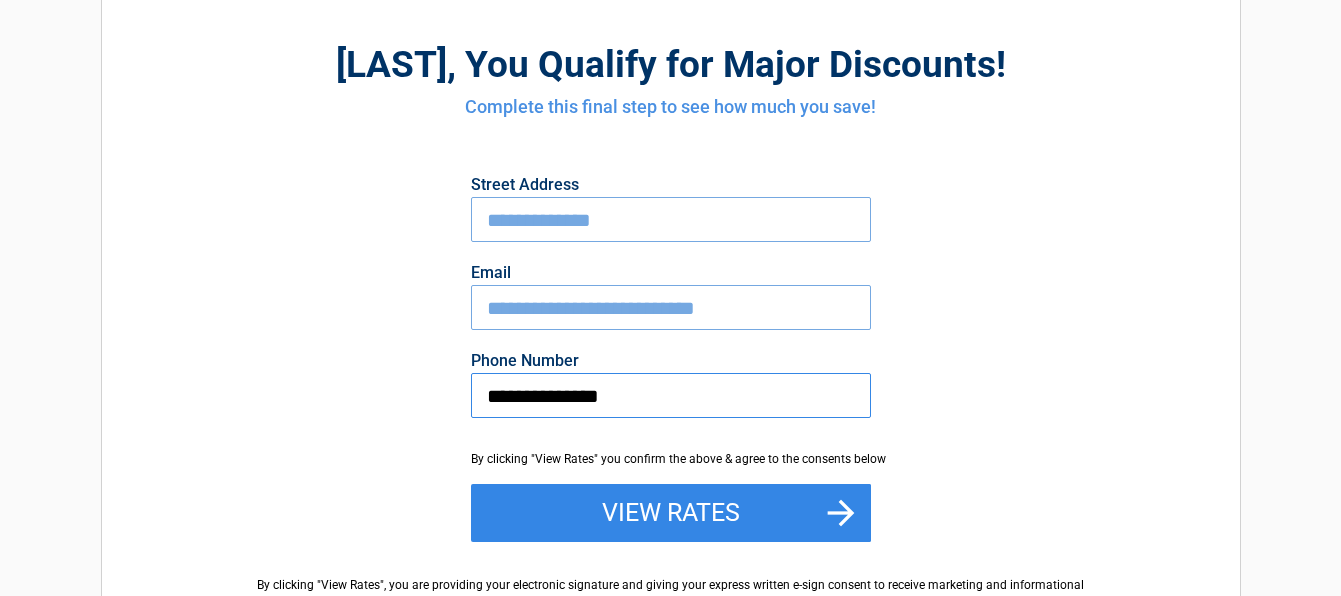 scroll, scrollTop: 214, scrollLeft: 0, axis: vertical 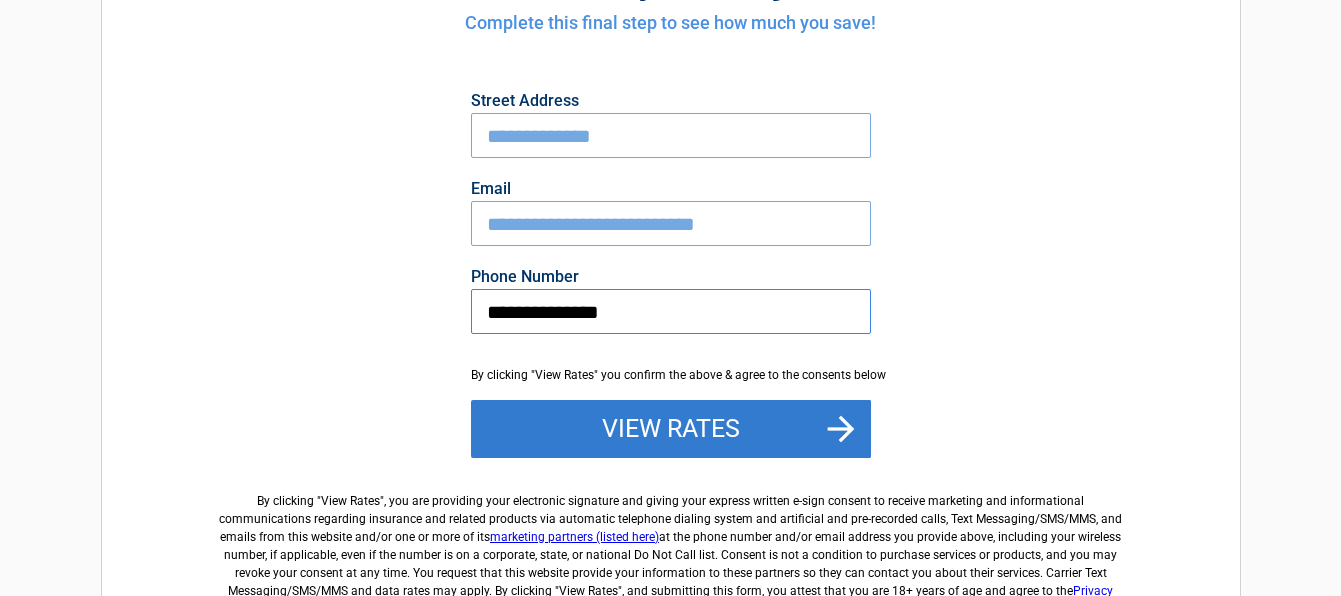 type on "**********" 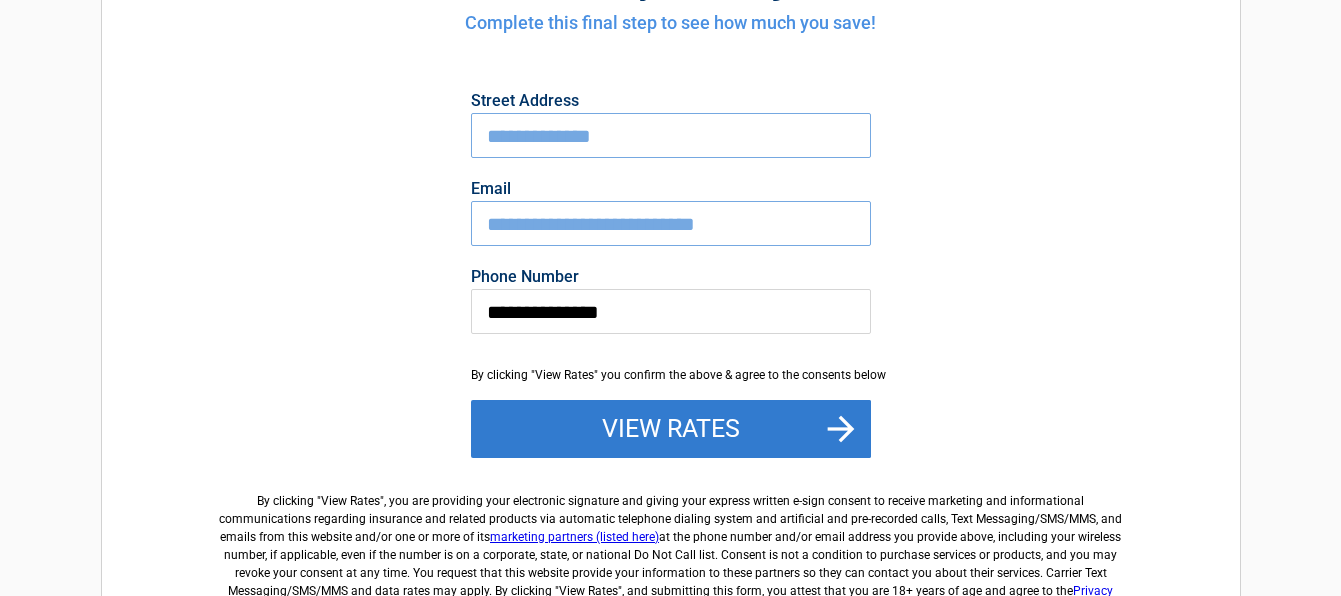 click on "View Rates" at bounding box center (671, 429) 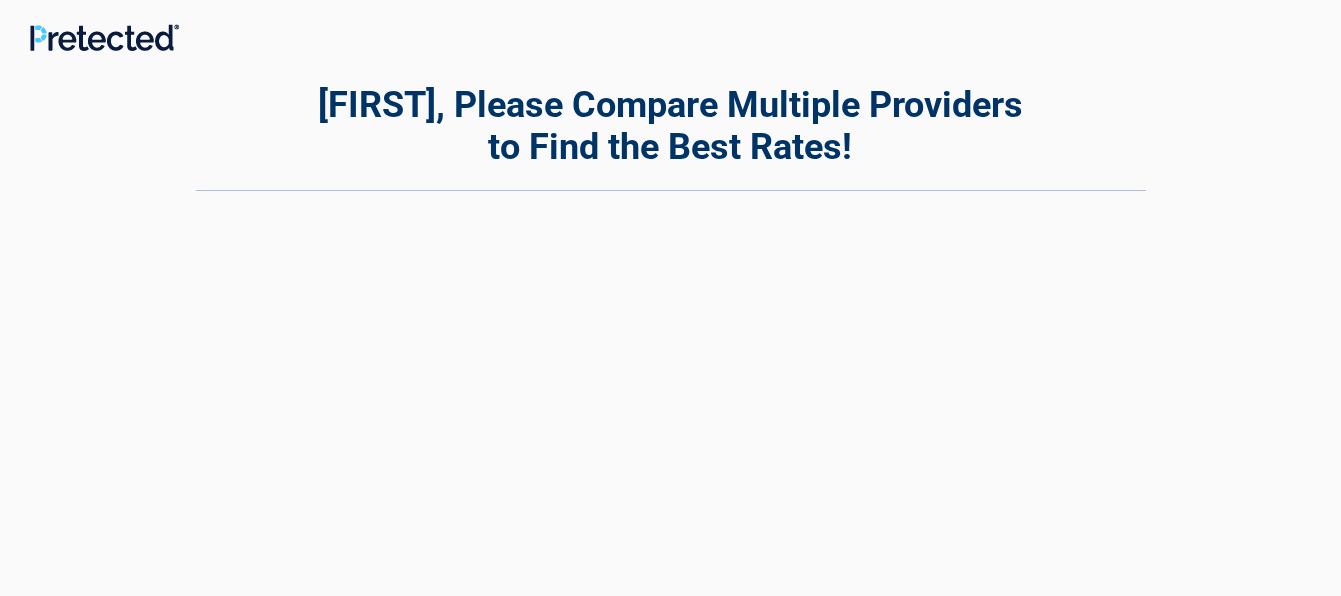 scroll, scrollTop: 0, scrollLeft: 0, axis: both 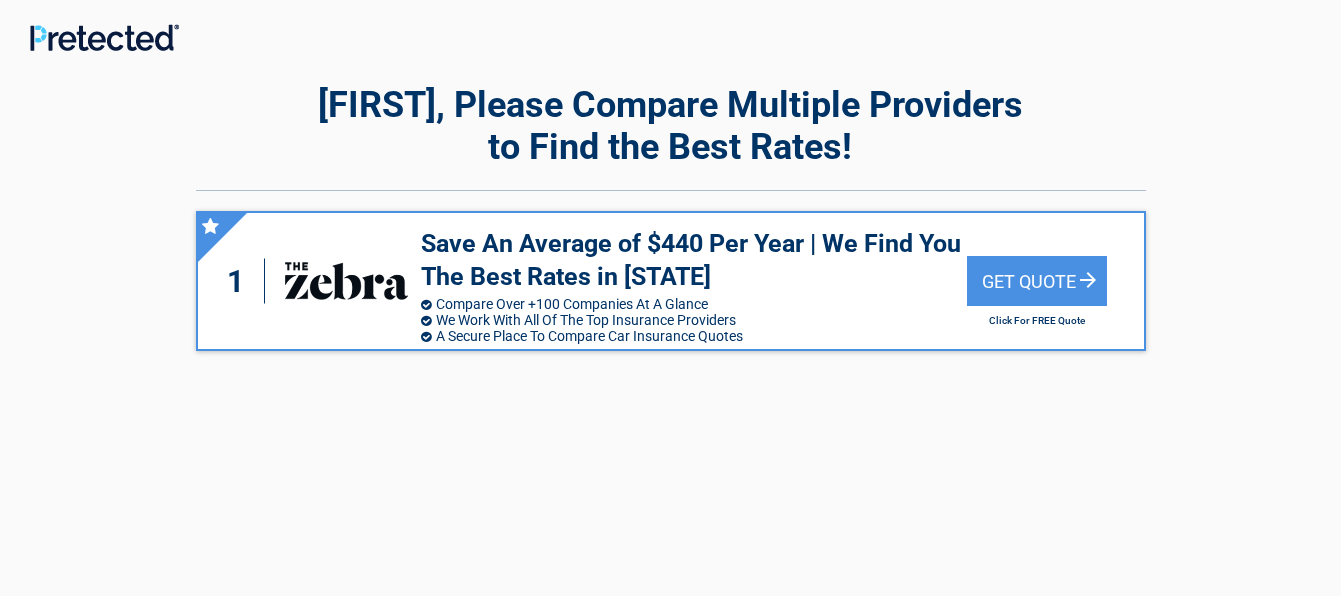 click on "1
Save An Average of $440 Per Year | We Find You The Best Rates in [STATE]
Compare Over +100 Companies At A Glance
We Work With All Of The Top Insurance Providers
A Secure Place To Compare Car Insurance Quotes
Get Quote
Click For FREE Quote" at bounding box center [671, 462] 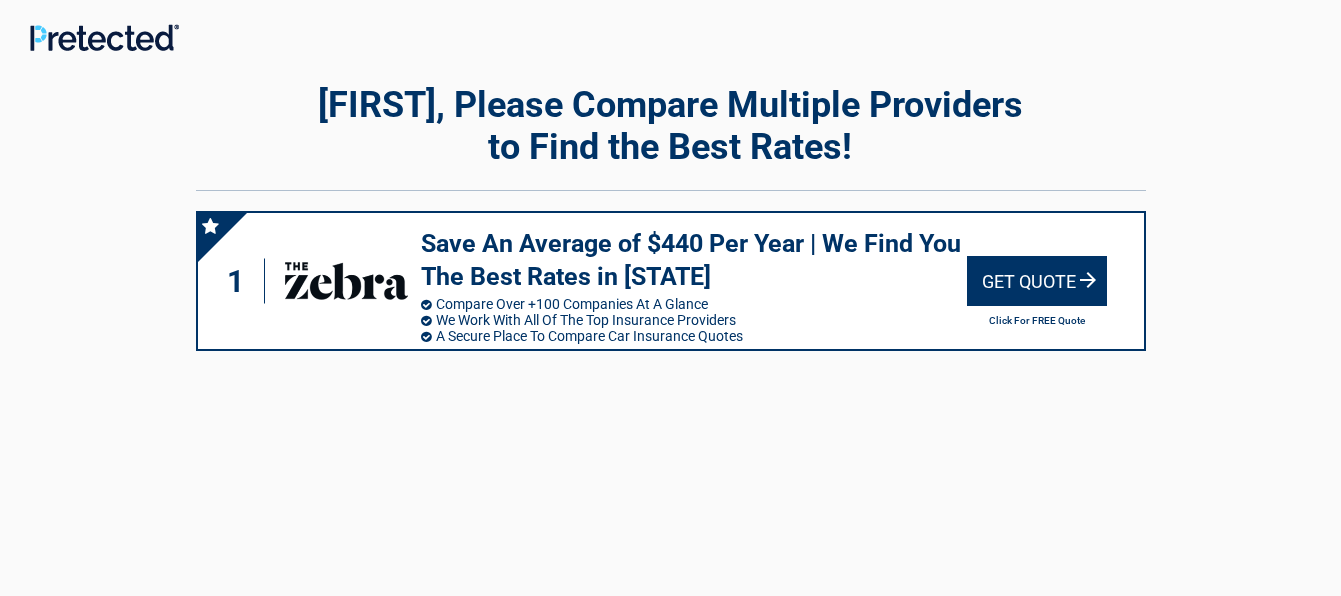 click on "Get Quote" at bounding box center (1037, 281) 